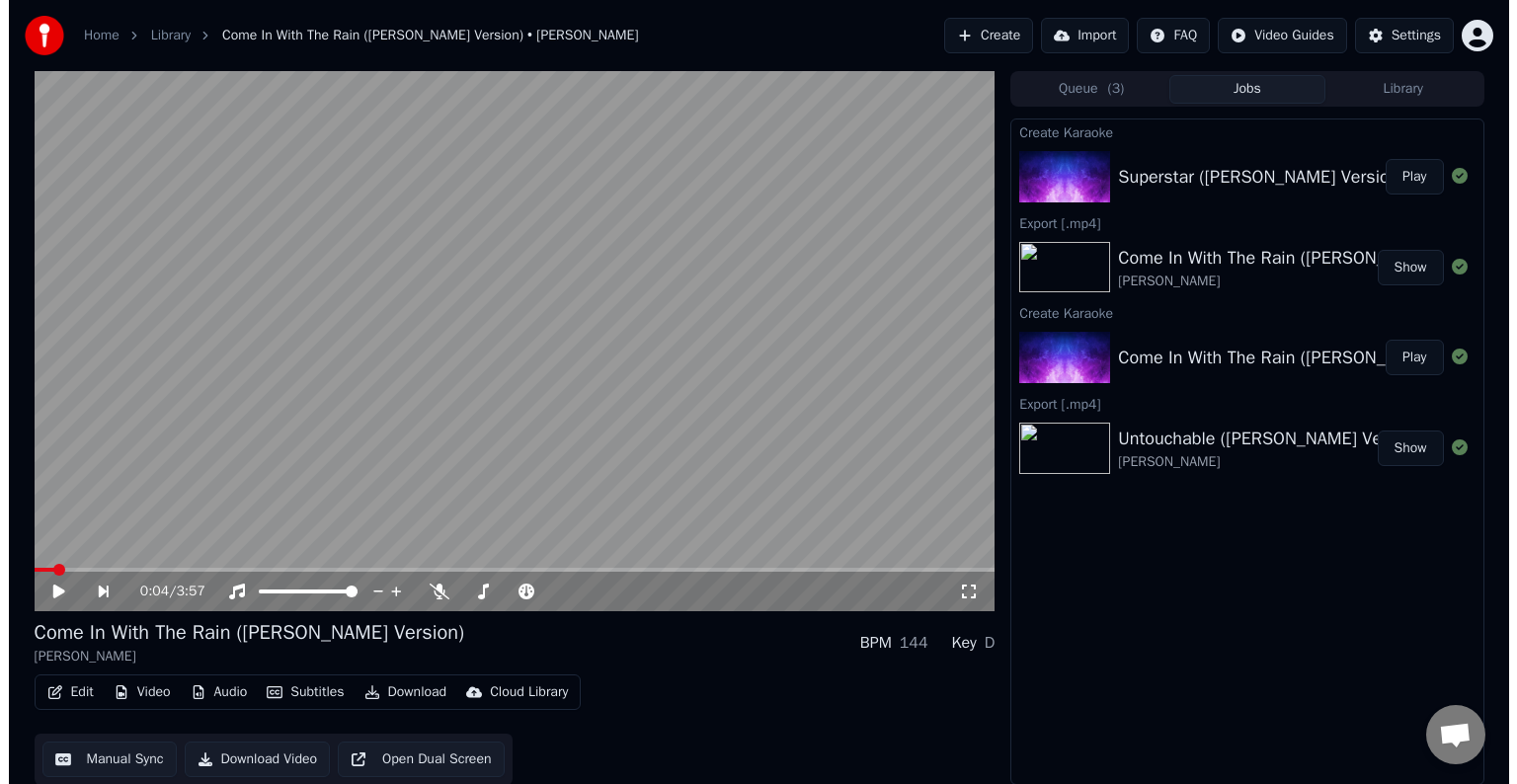 scroll, scrollTop: 0, scrollLeft: 0, axis: both 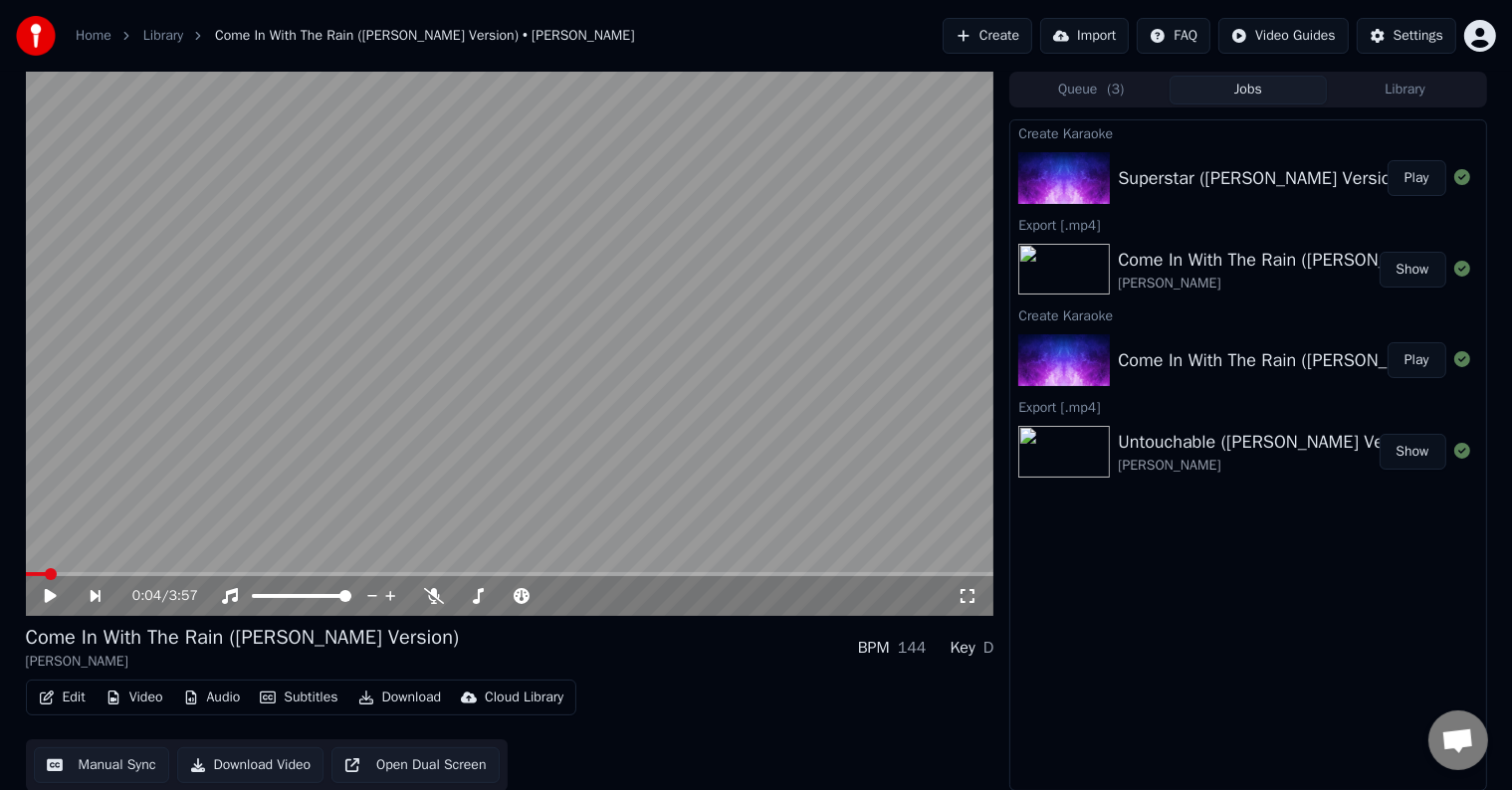 click on "Play" at bounding box center [1416, 178] 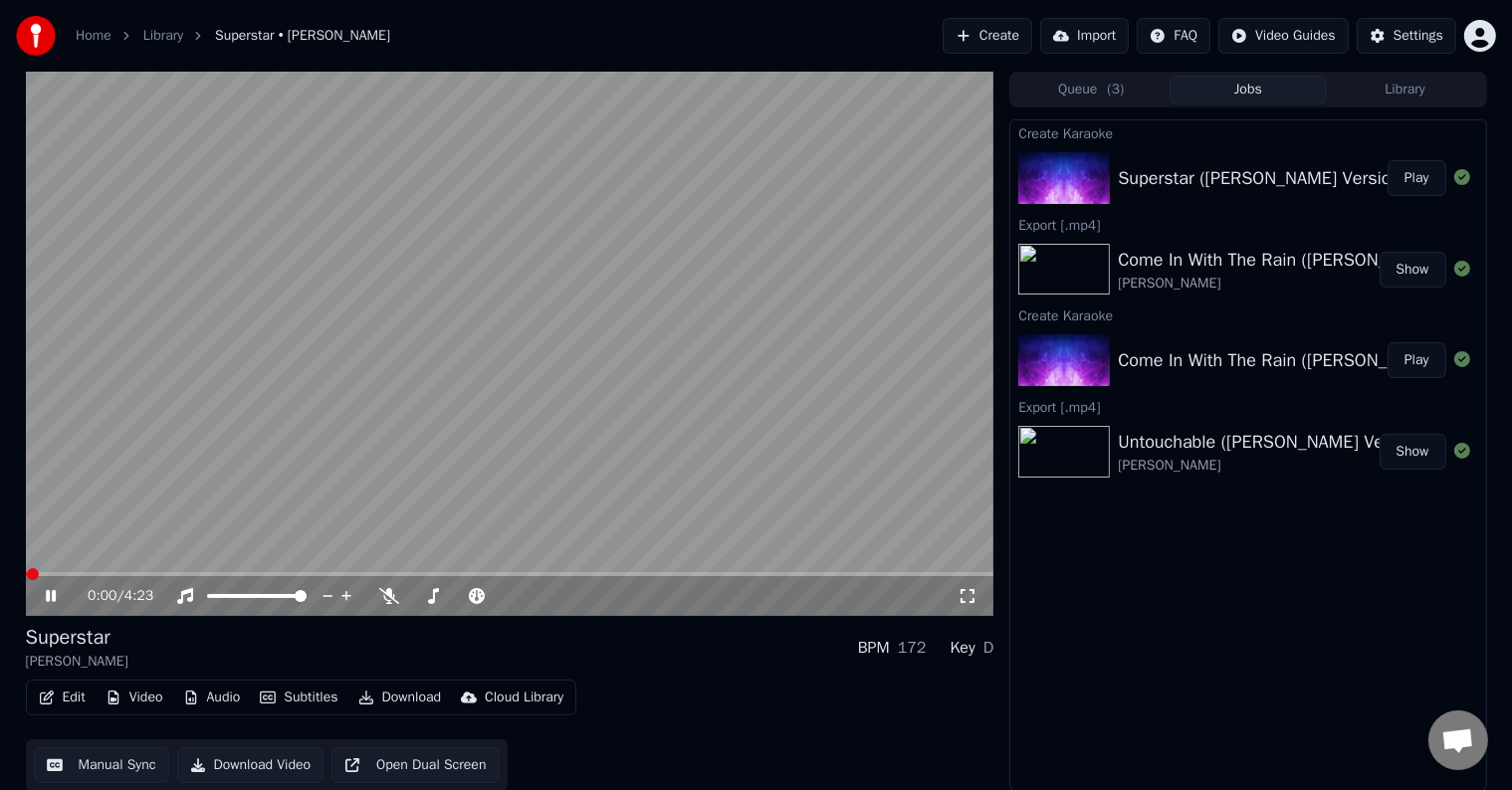 click on "Edit" at bounding box center (62, 697) 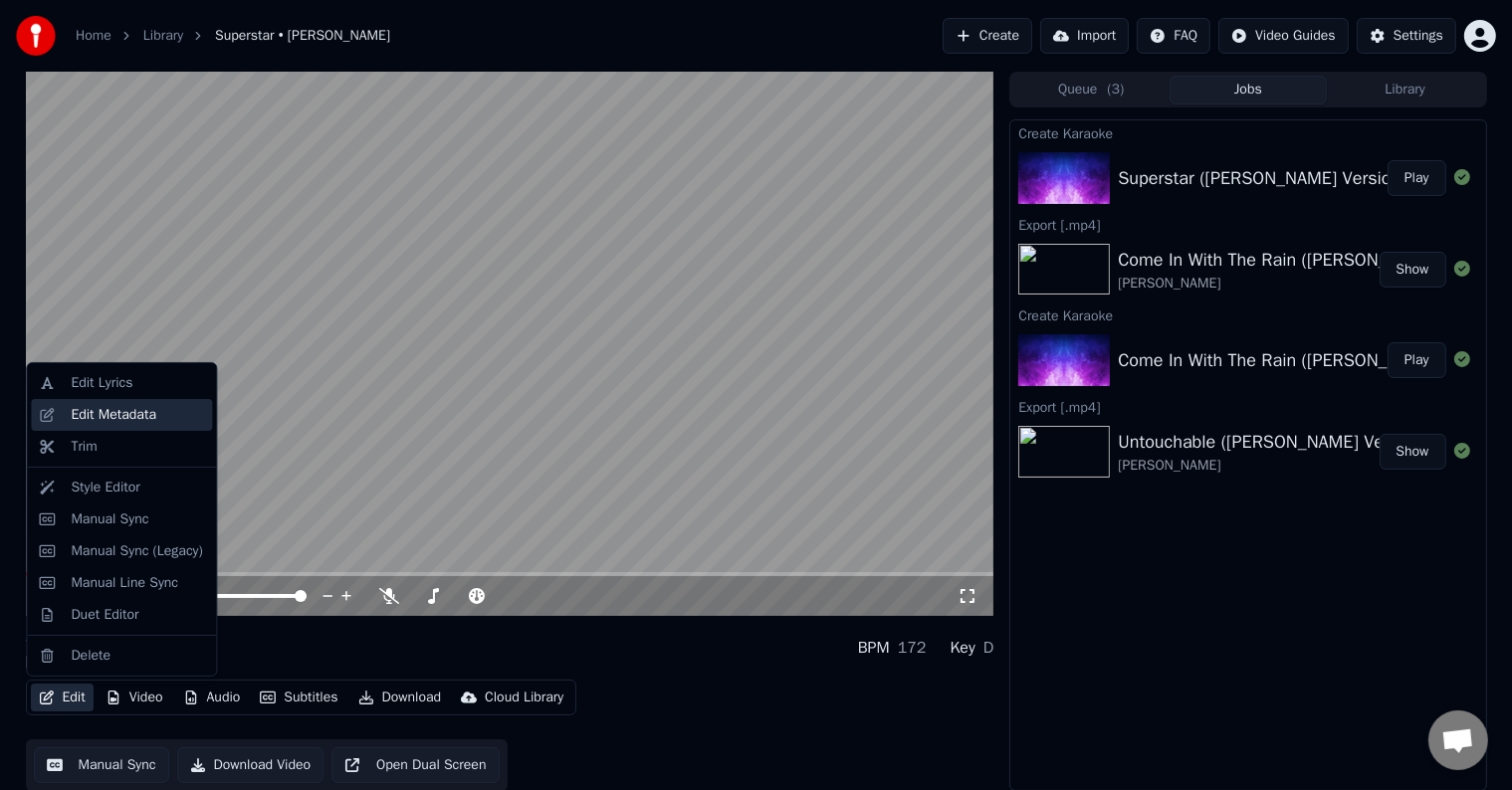 click on "Edit Metadata" at bounding box center (113, 415) 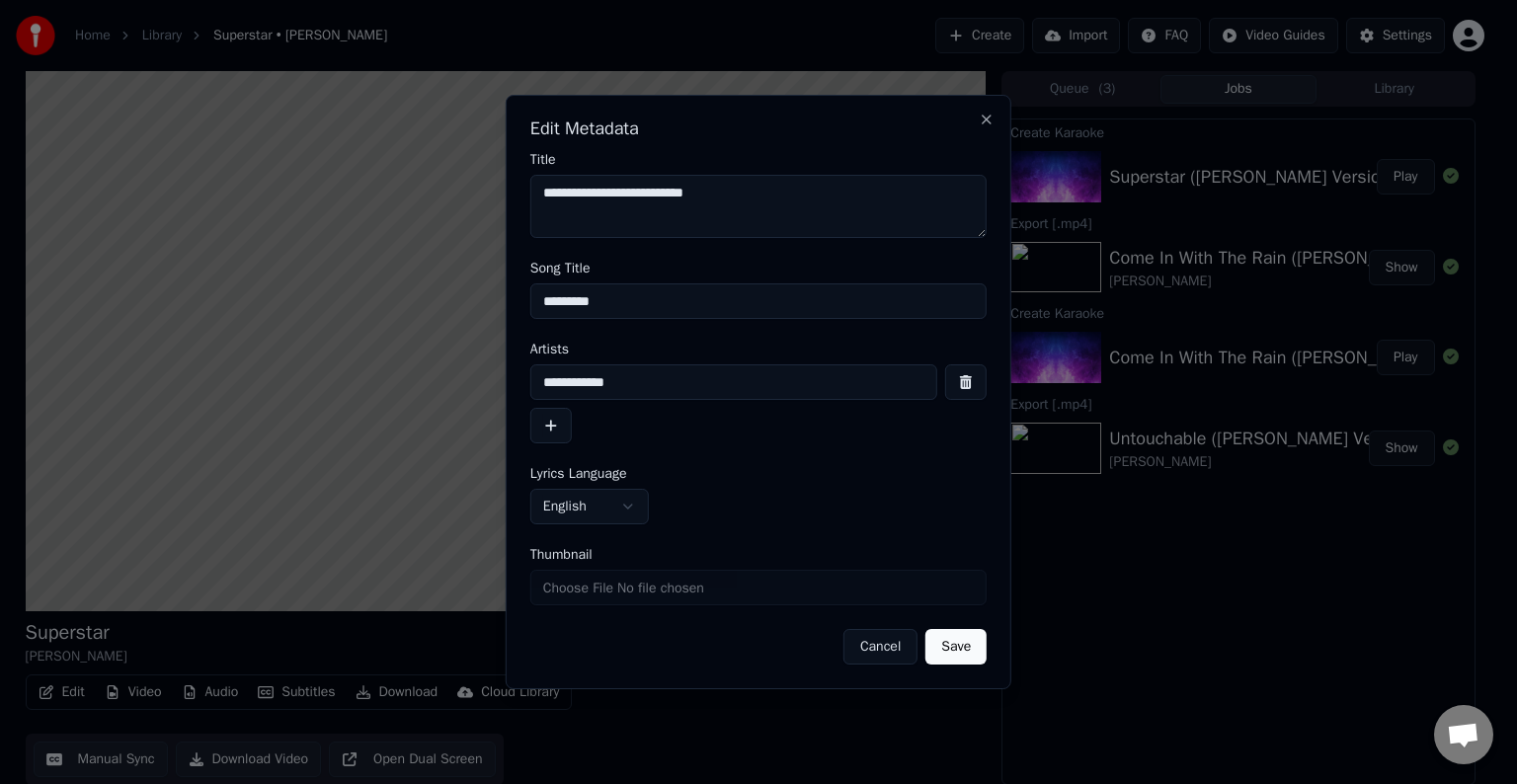 click on "*********" at bounding box center [758, 301] 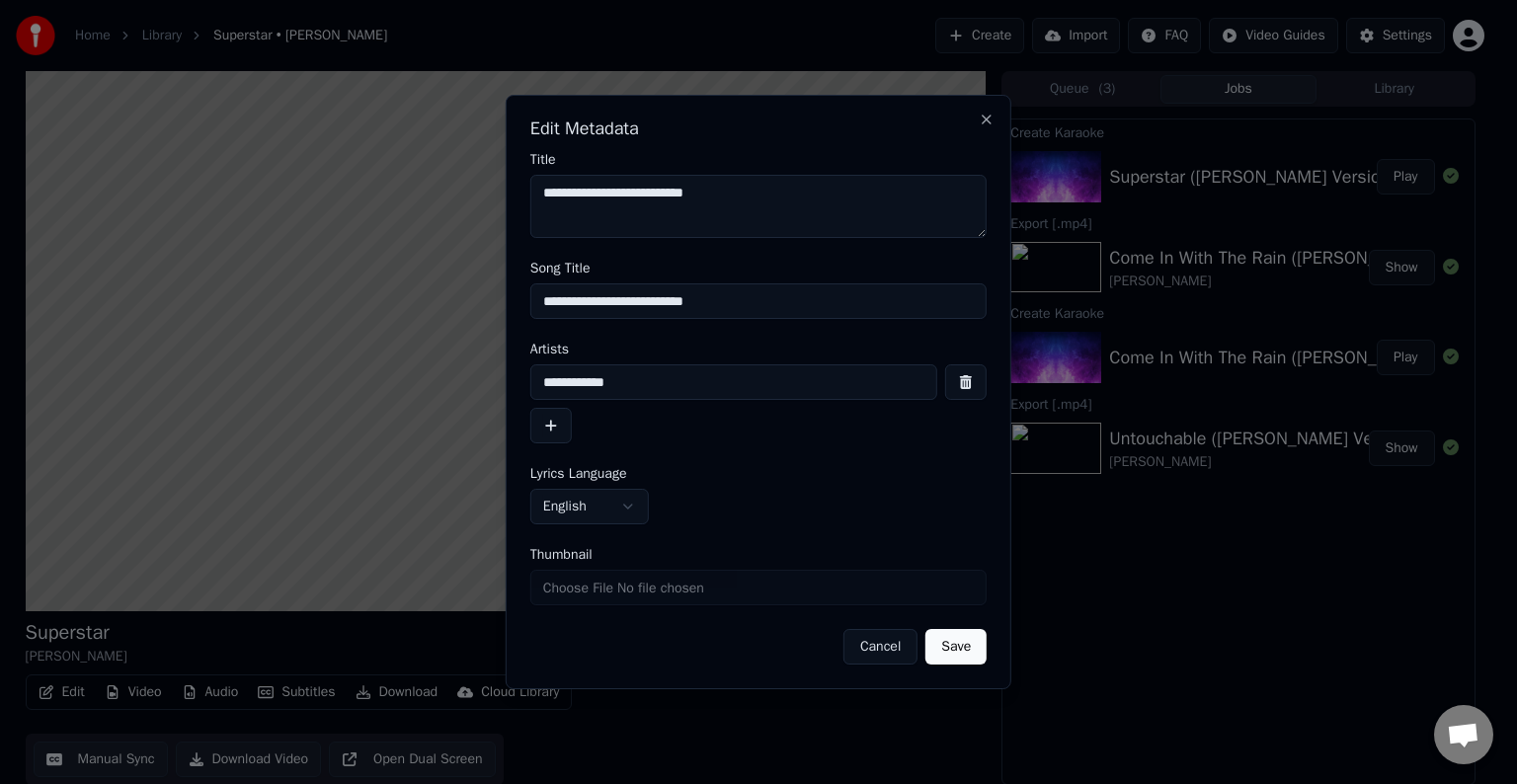 type on "**********" 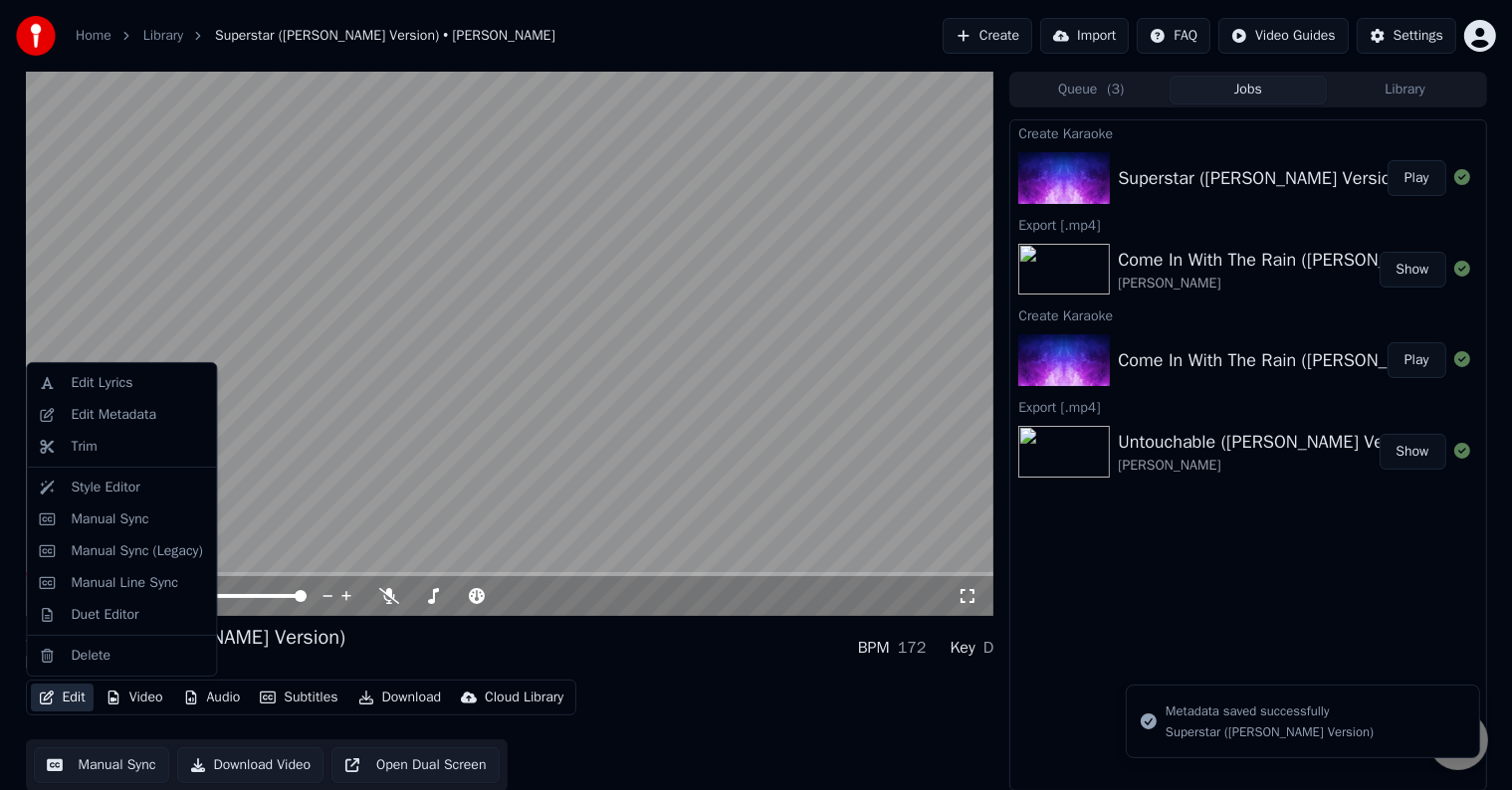 click on "Edit" at bounding box center [62, 697] 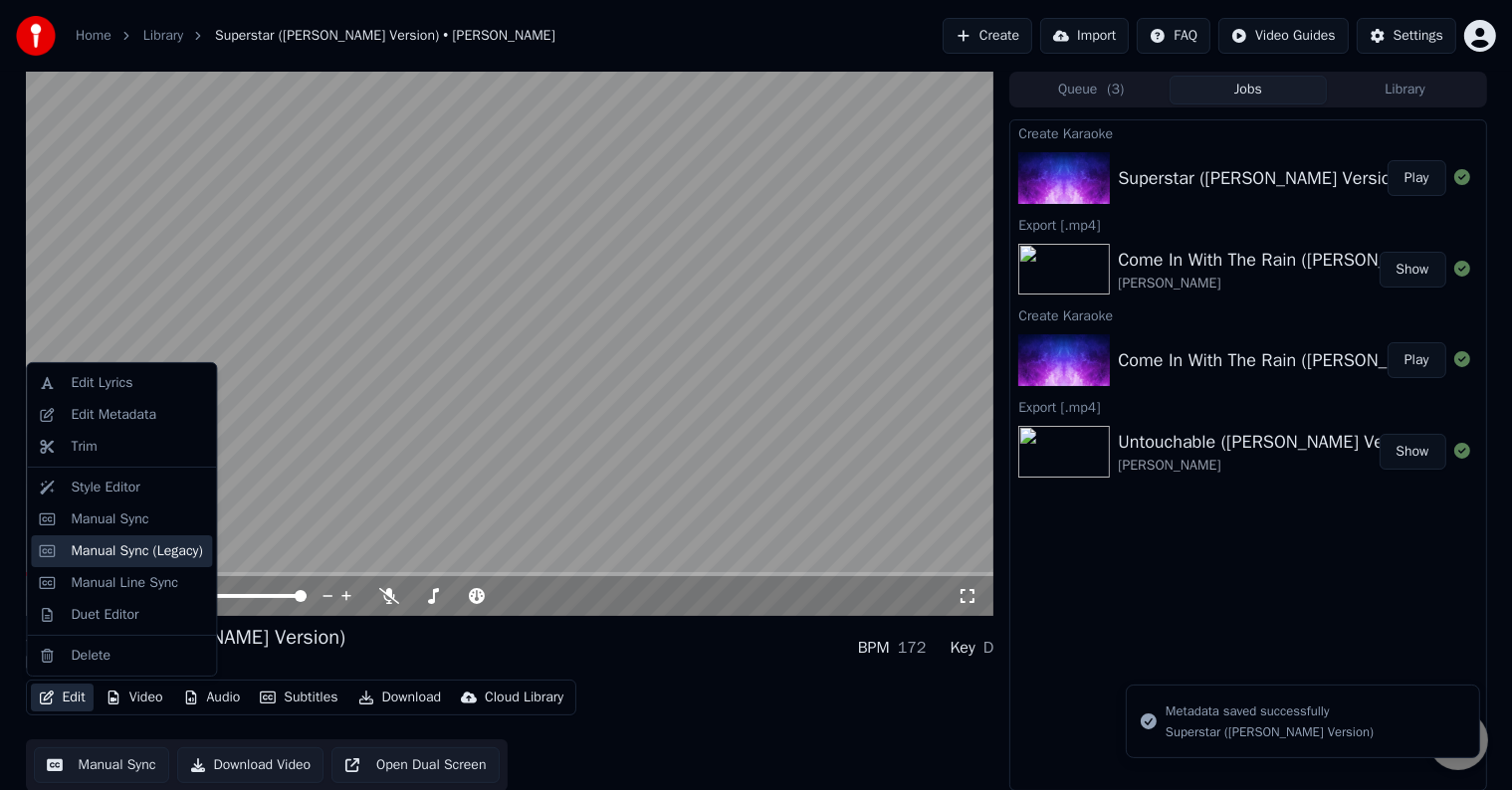click on "Manual Sync (Legacy)" at bounding box center (136, 551) 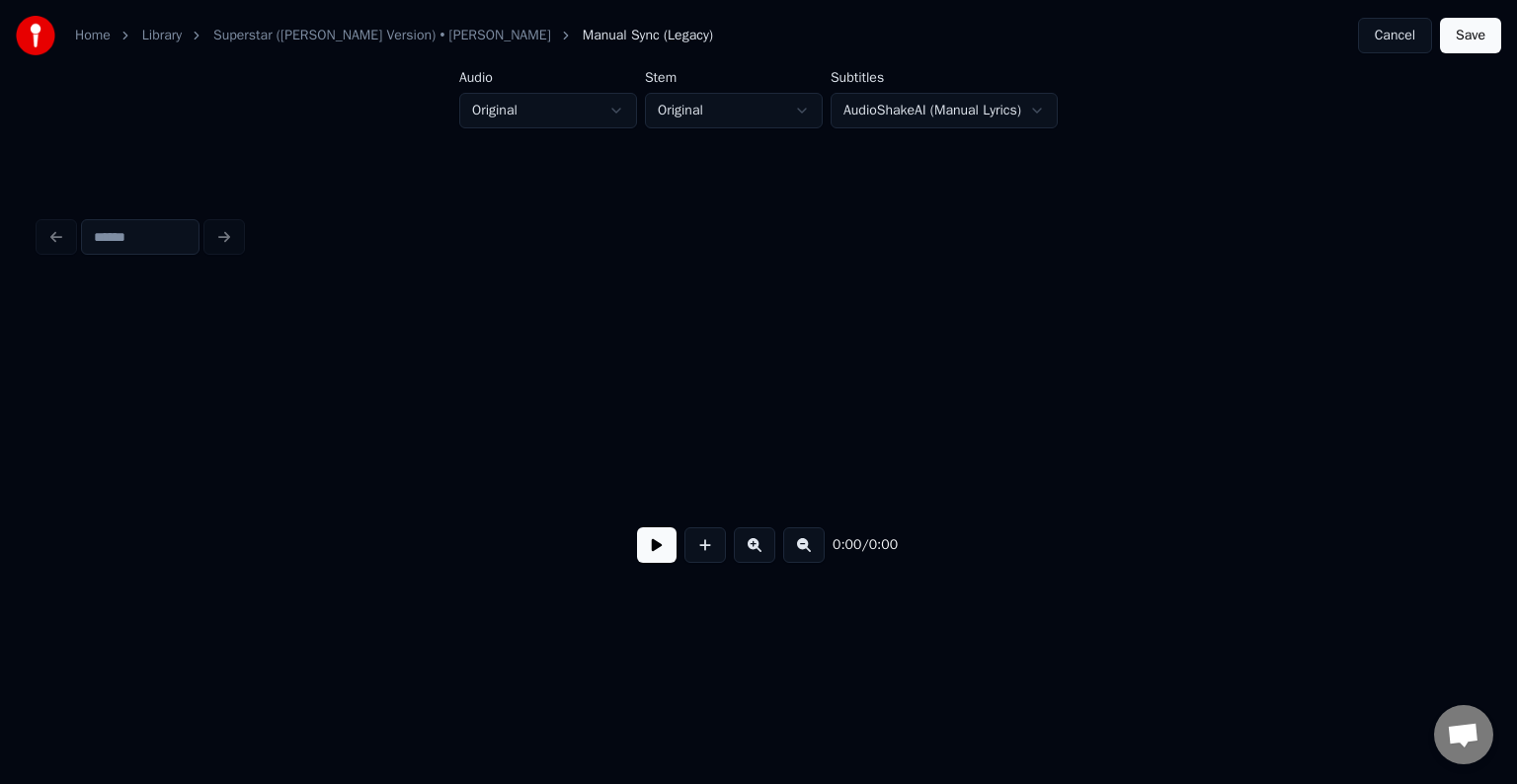 scroll, scrollTop: 0, scrollLeft: 1821, axis: horizontal 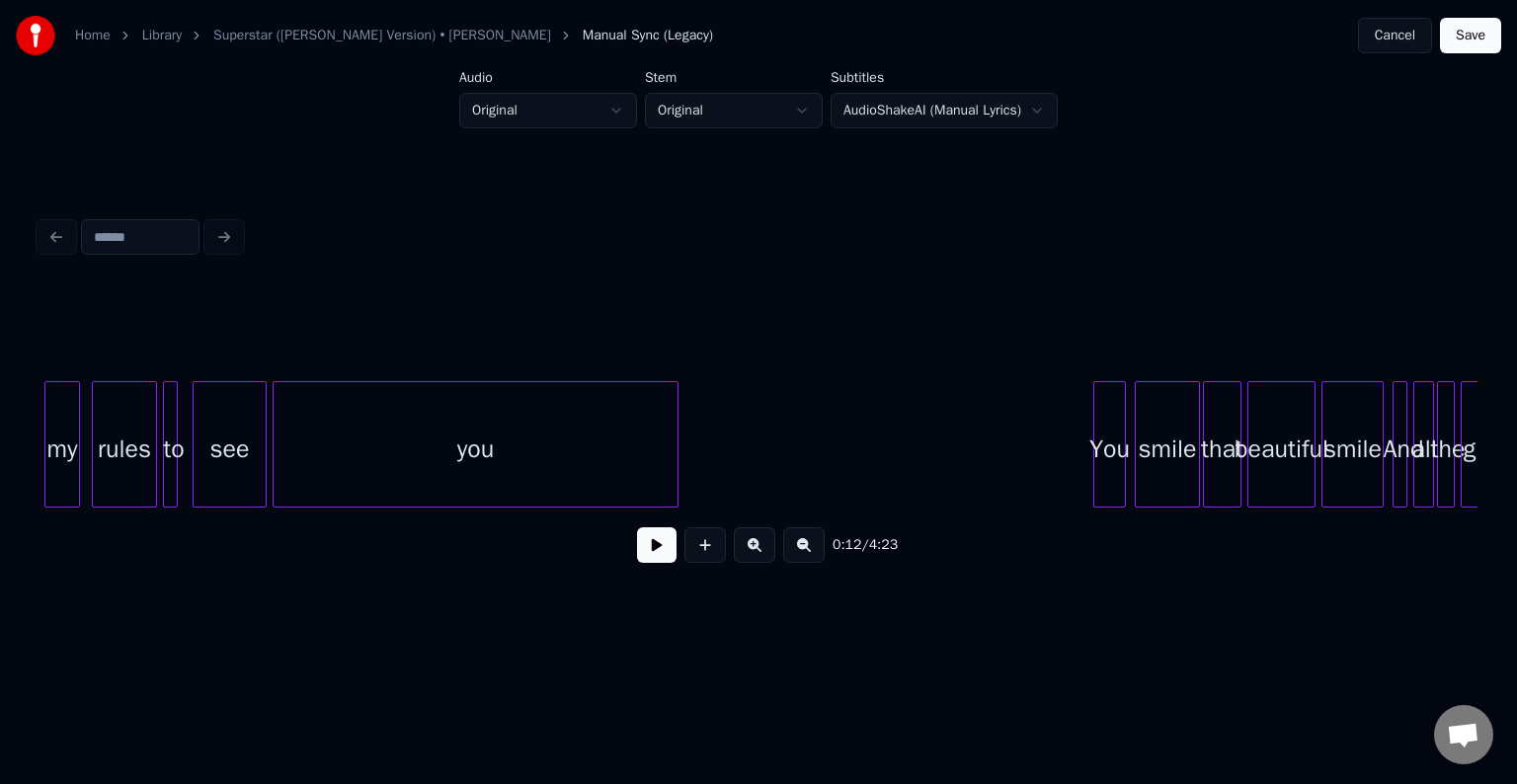 click on "you" at bounding box center (475, 449) 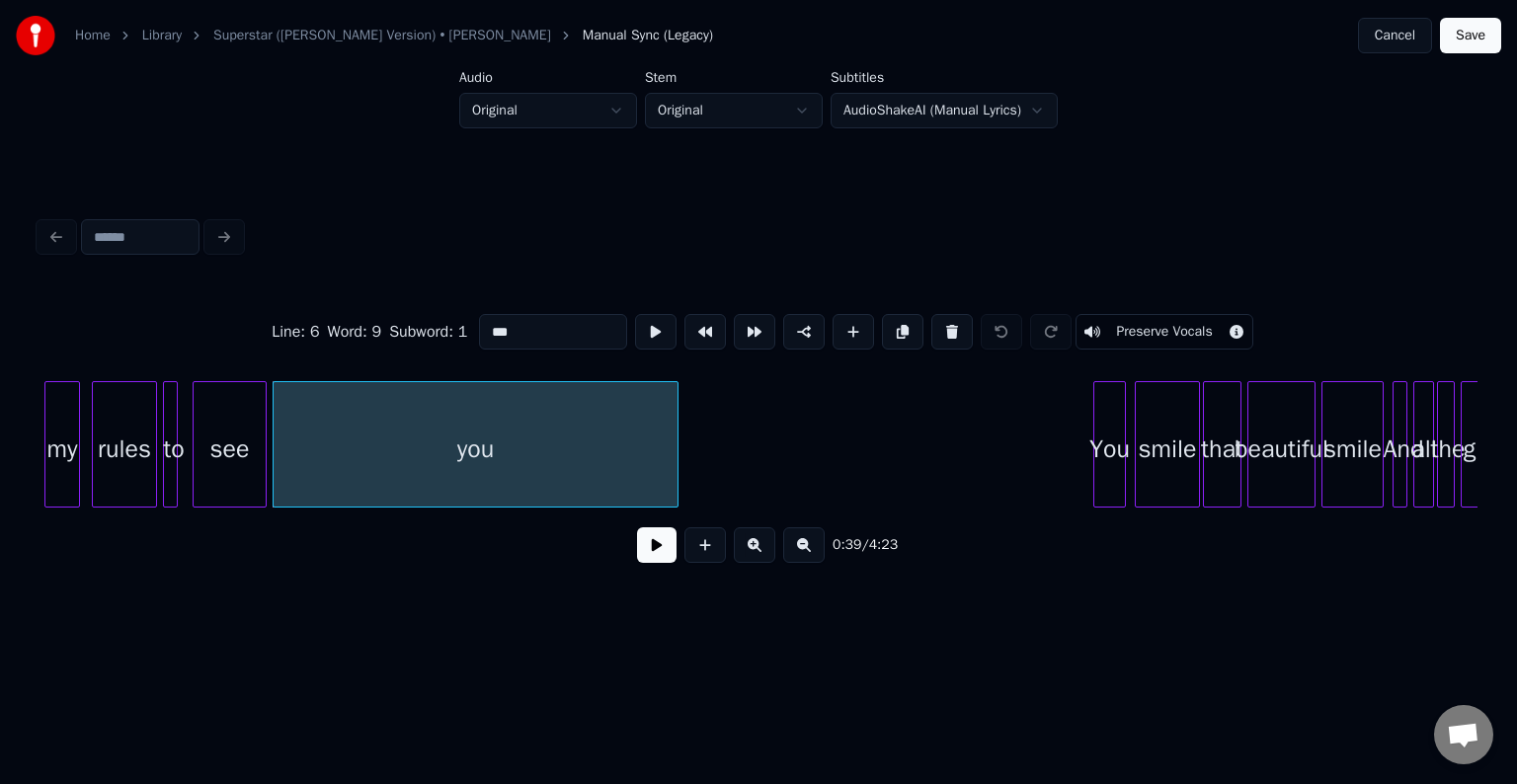 click at bounding box center [657, 545] 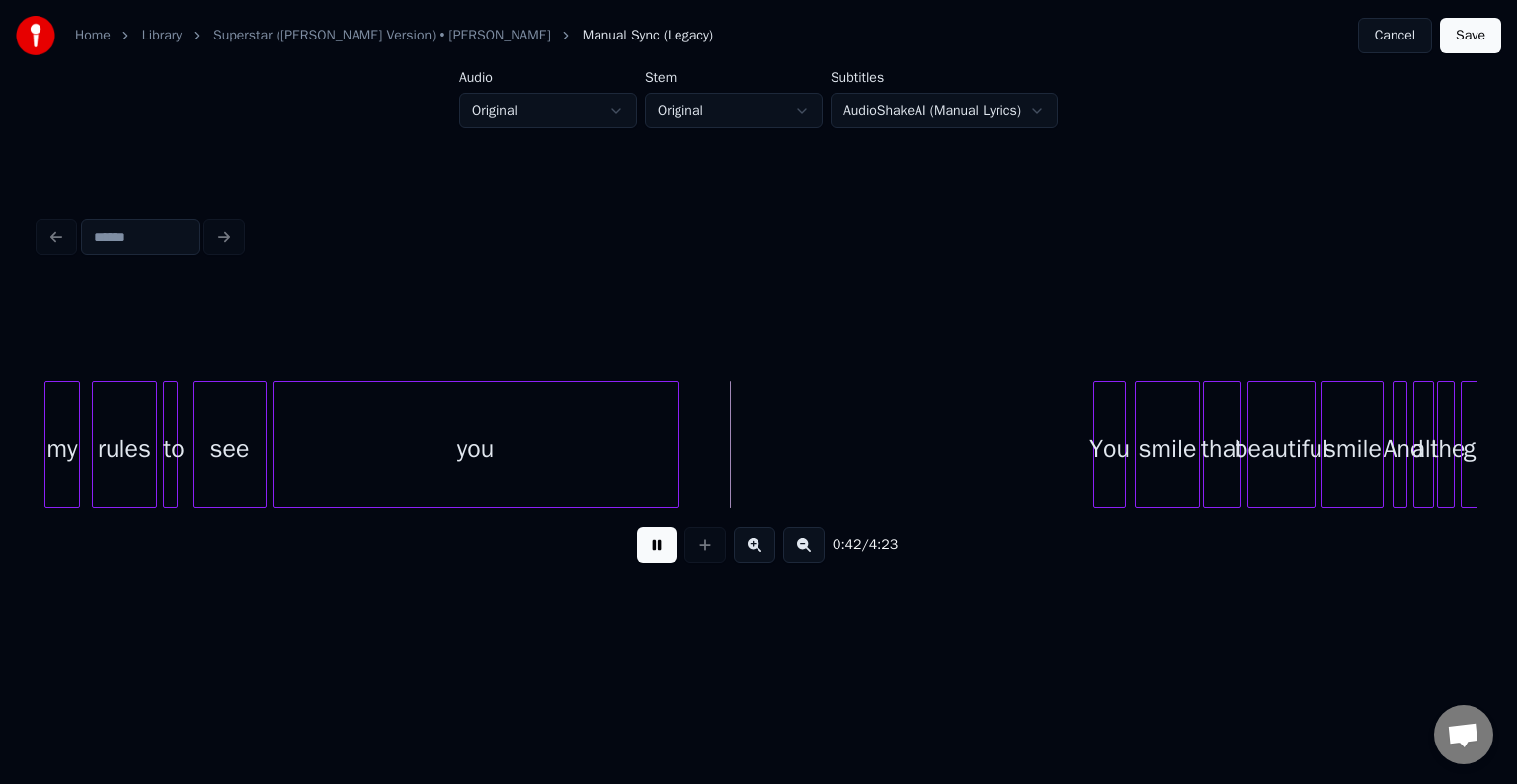 click at bounding box center (657, 545) 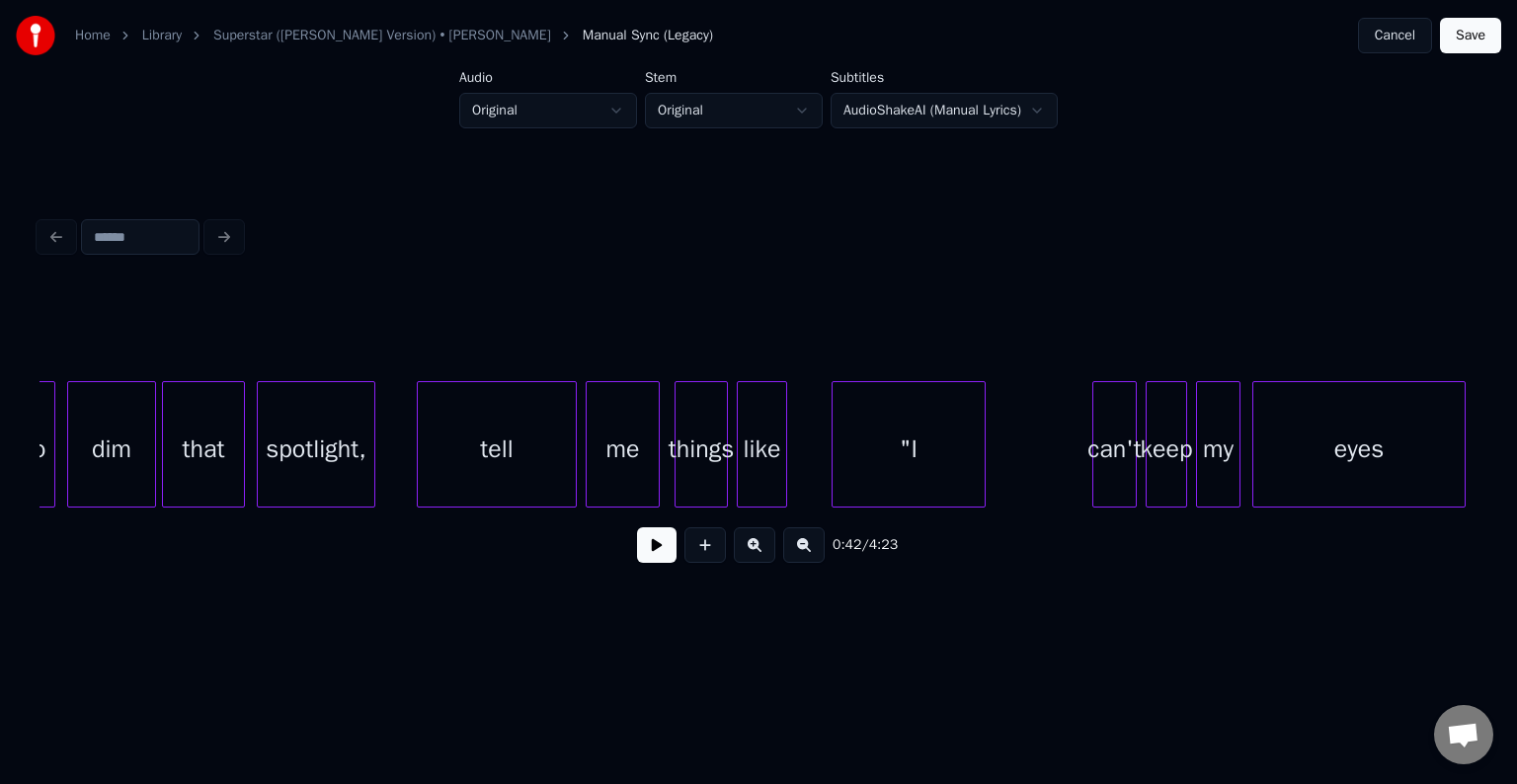 scroll, scrollTop: 0, scrollLeft: 8574, axis: horizontal 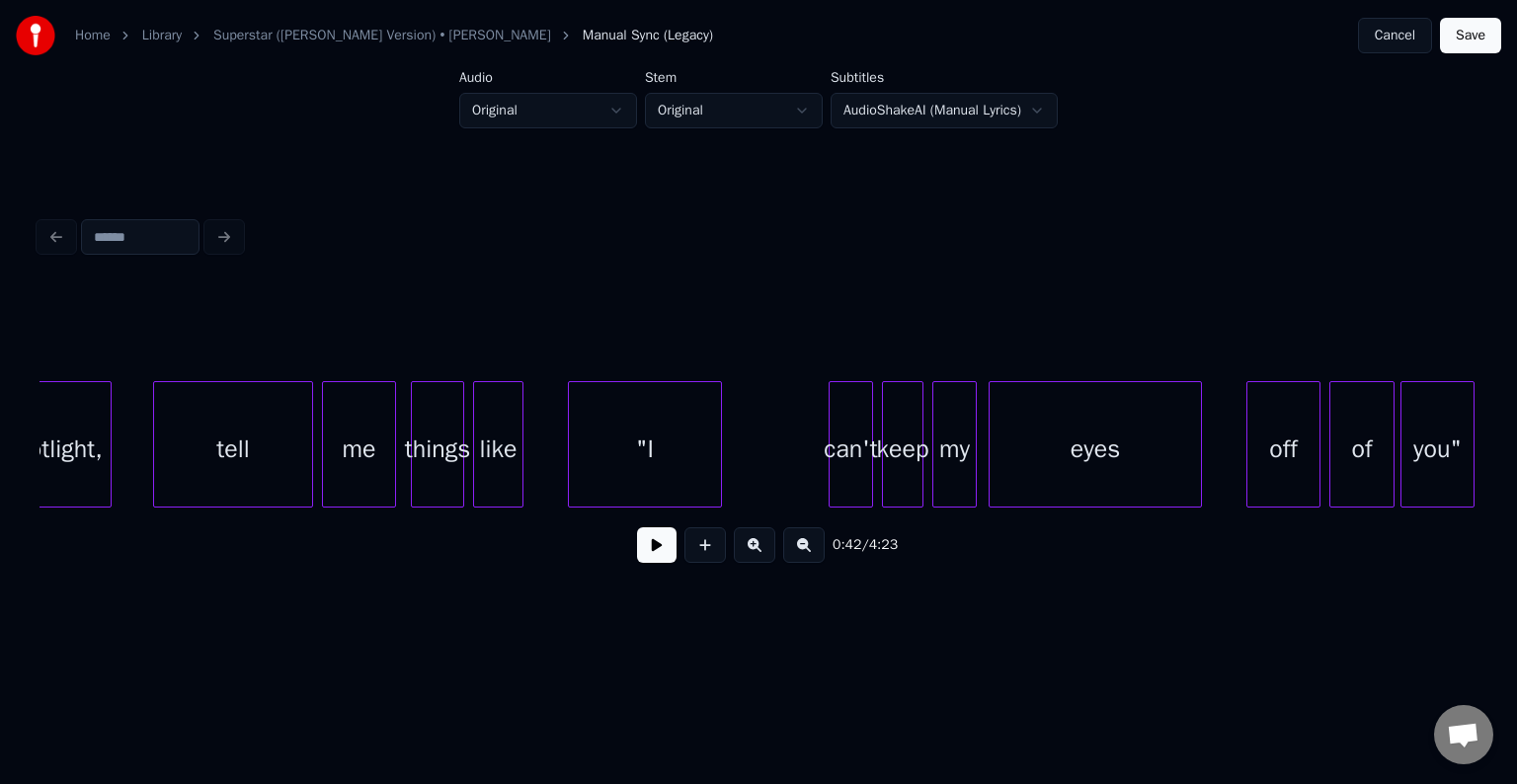 click on ""I" at bounding box center (645, 449) 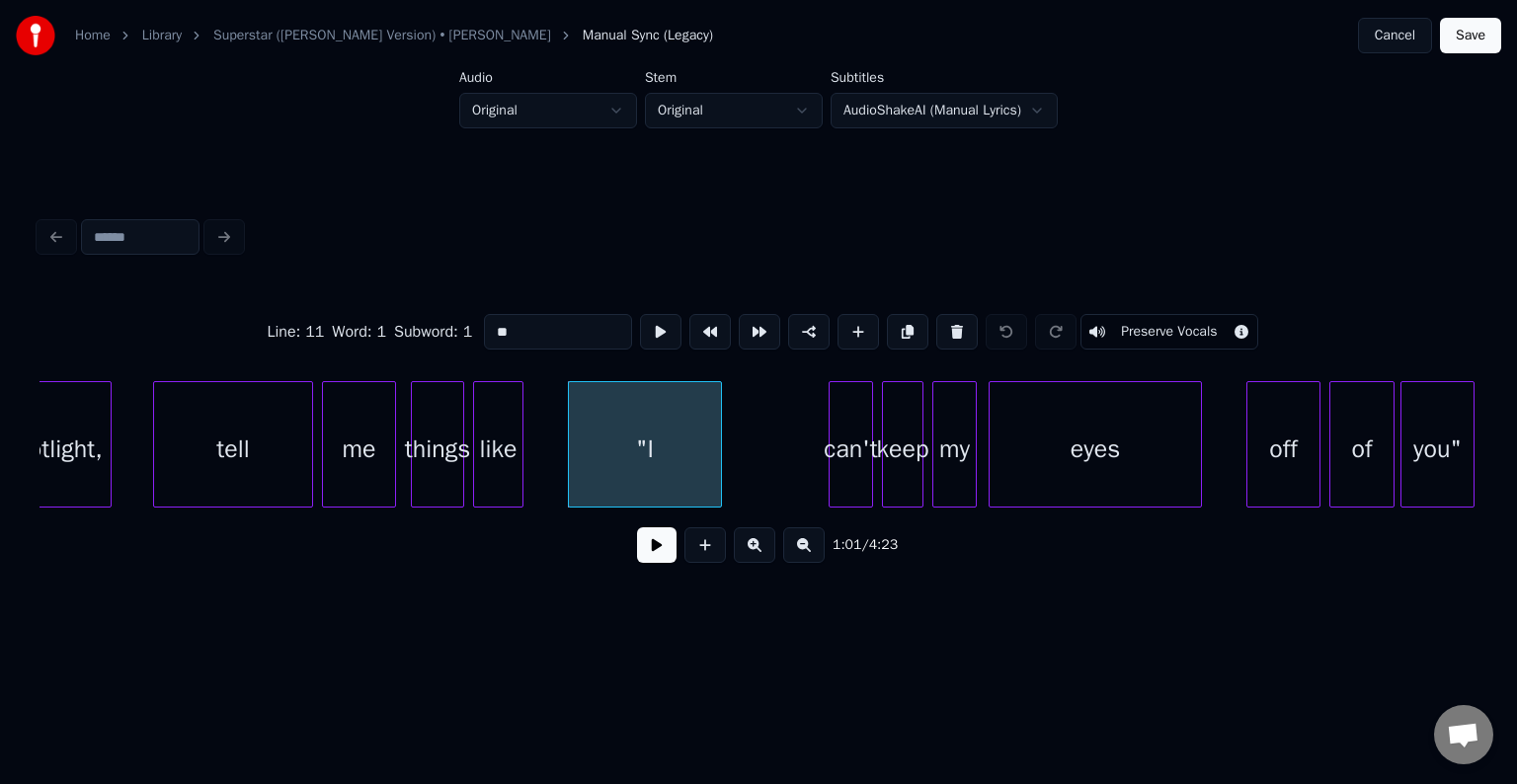 click at bounding box center (657, 545) 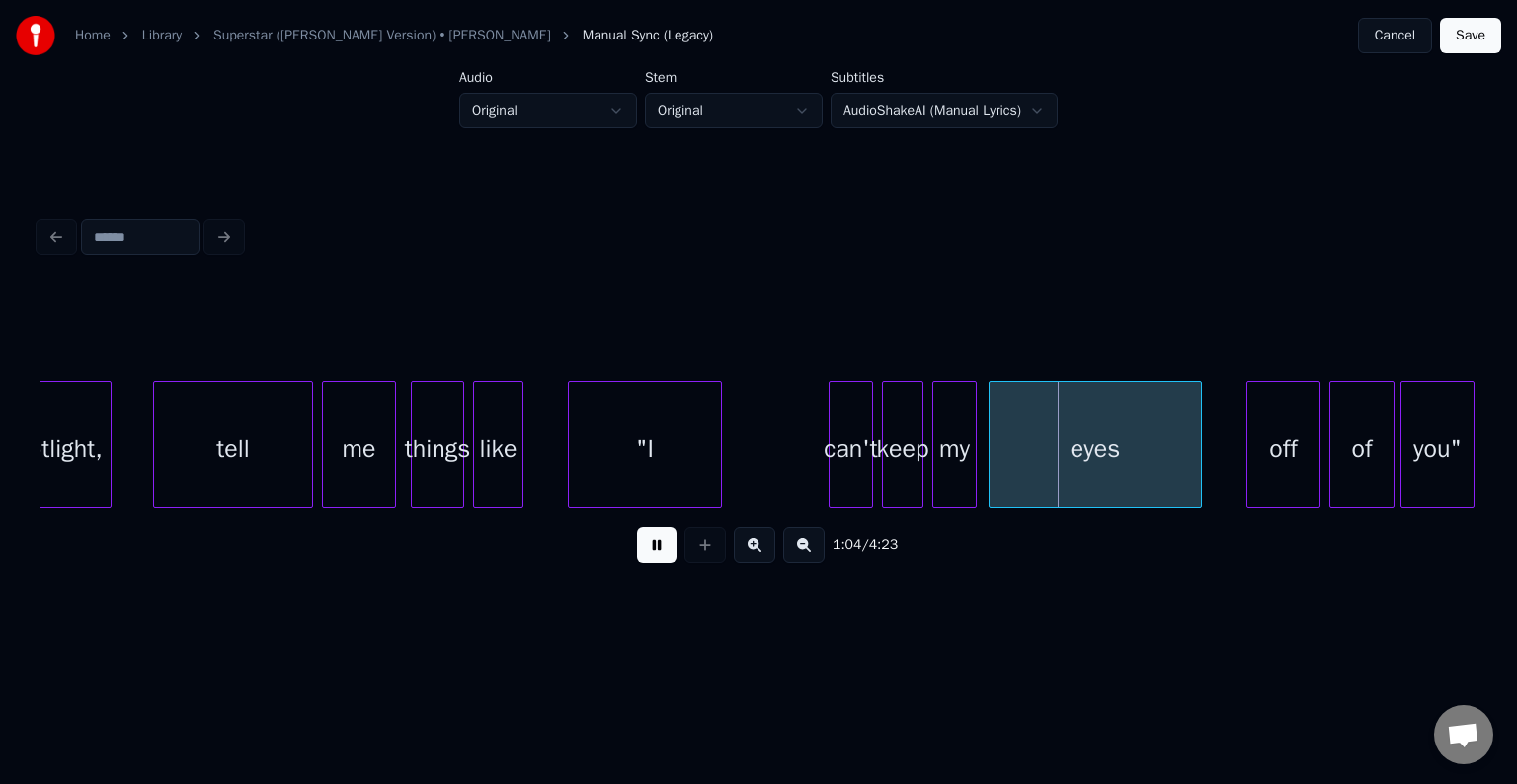 click at bounding box center (657, 545) 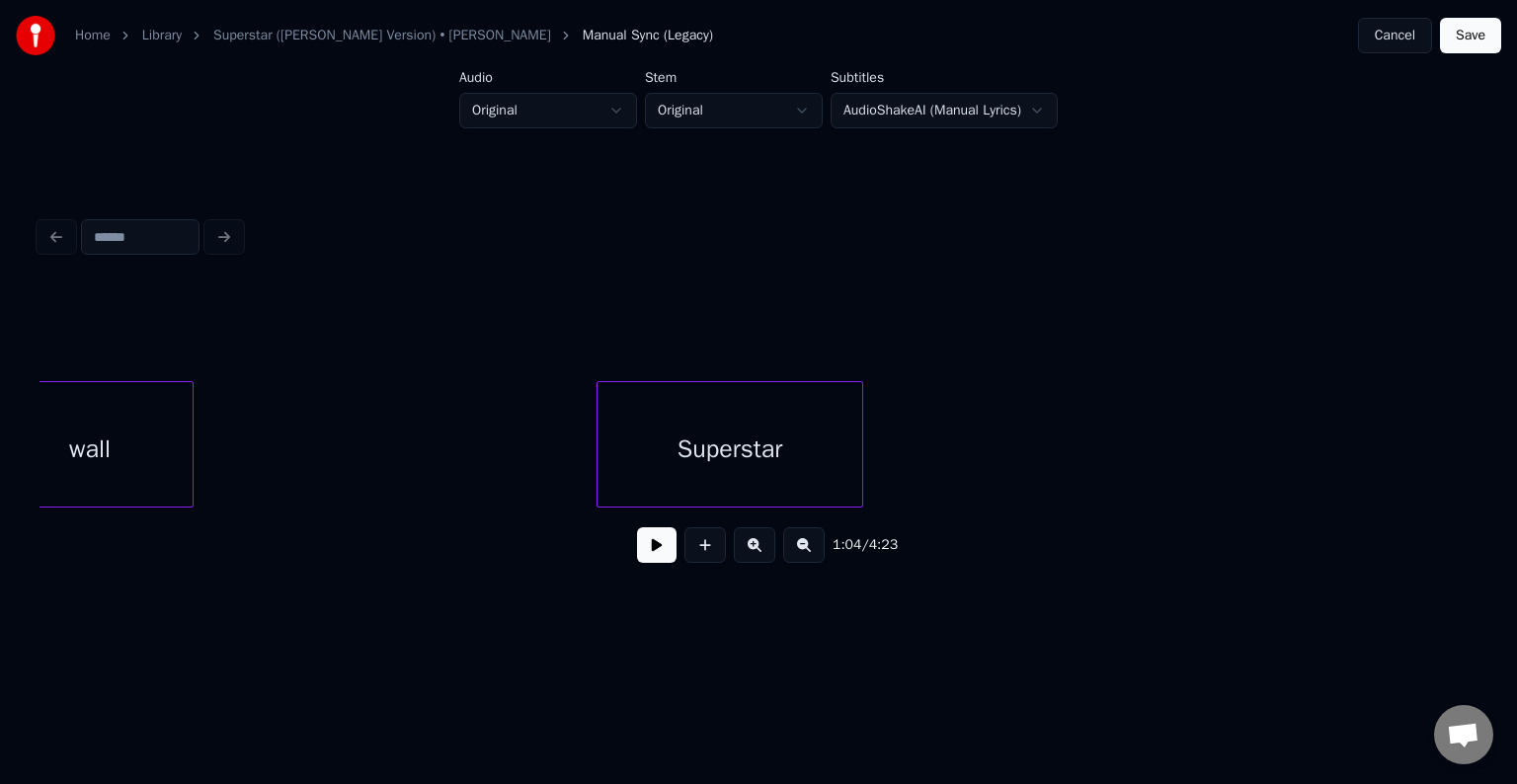 scroll, scrollTop: 0, scrollLeft: 12663, axis: horizontal 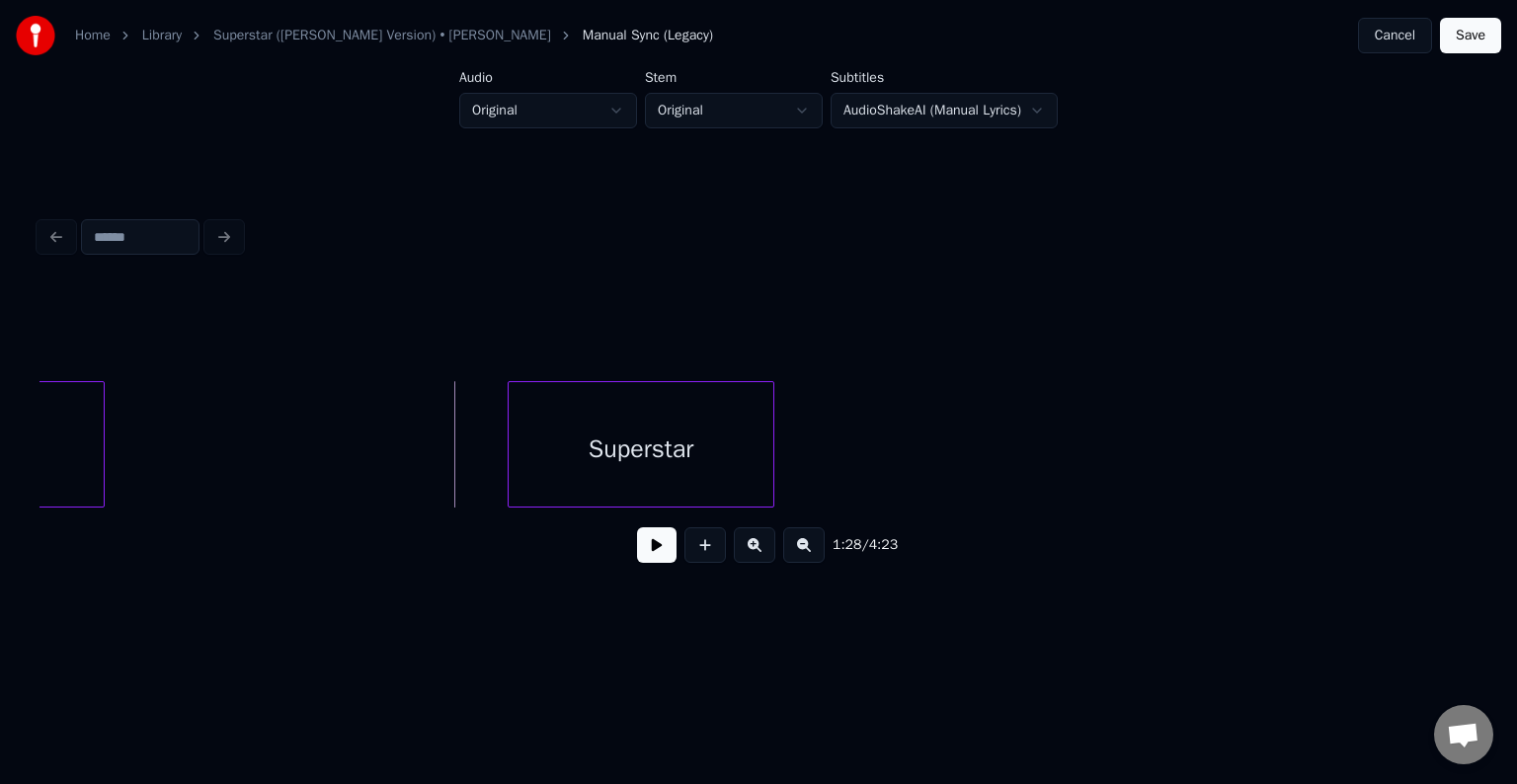 click at bounding box center [657, 545] 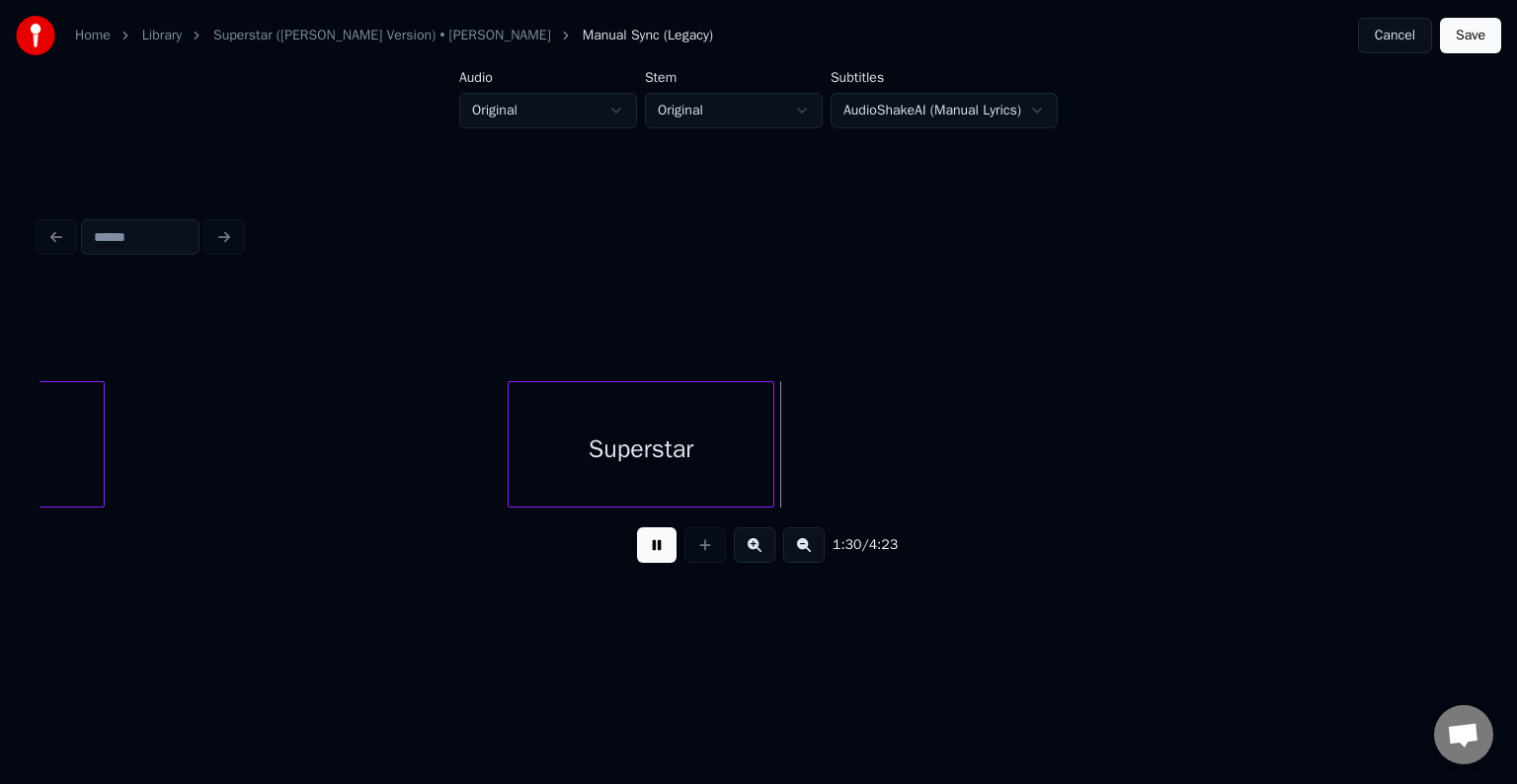 click at bounding box center (657, 545) 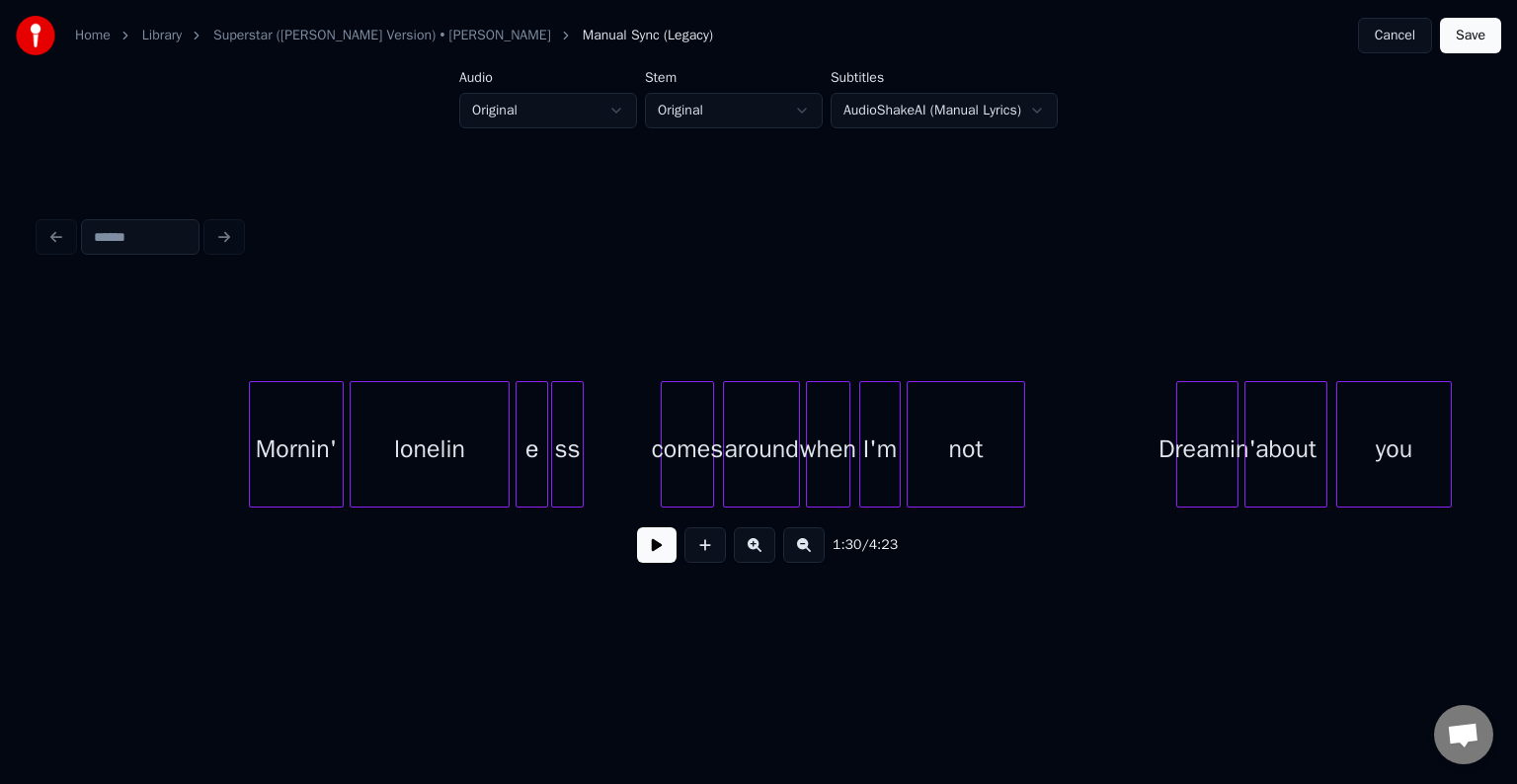 scroll, scrollTop: 0, scrollLeft: 15038, axis: horizontal 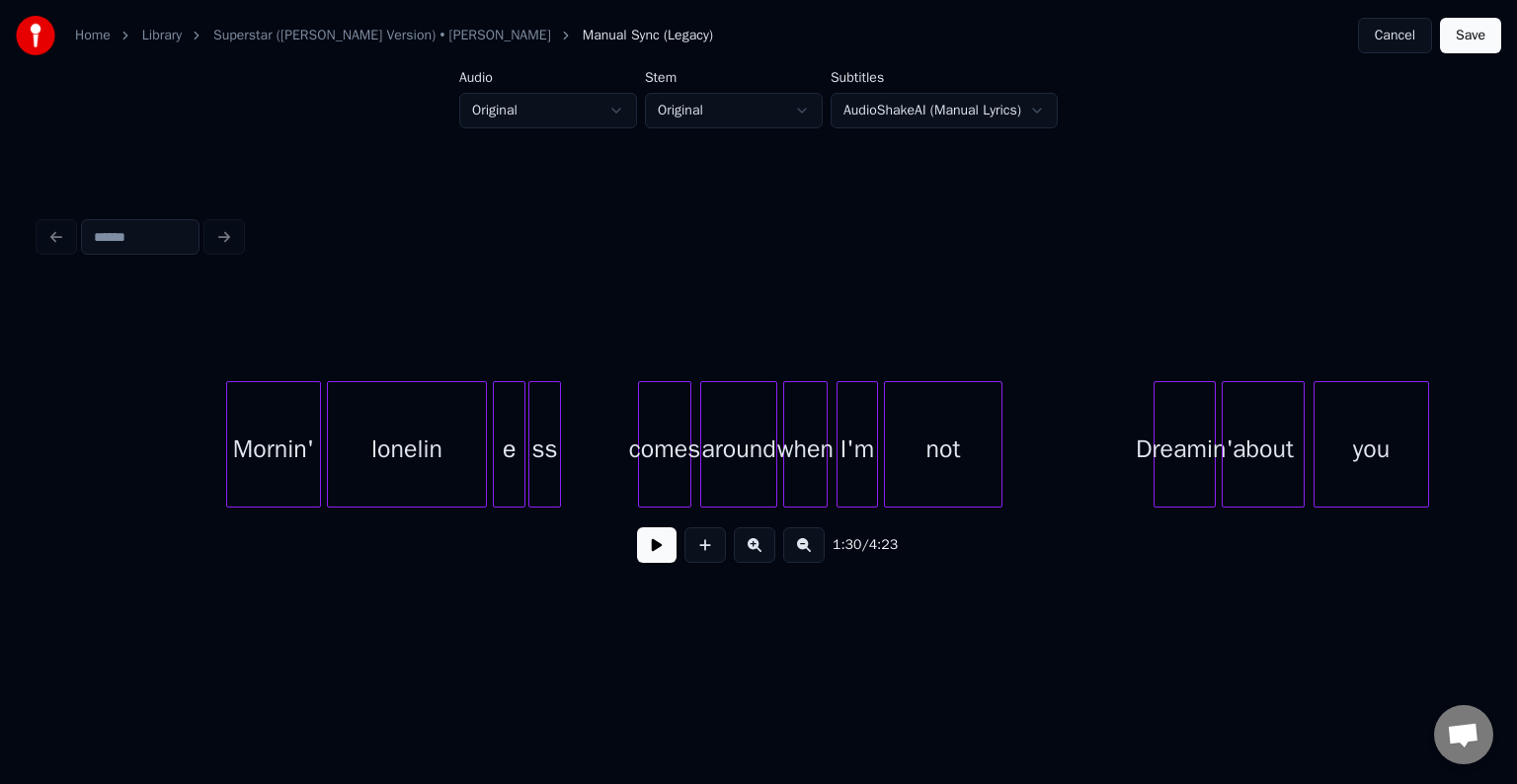 click on "ss" at bounding box center [544, 449] 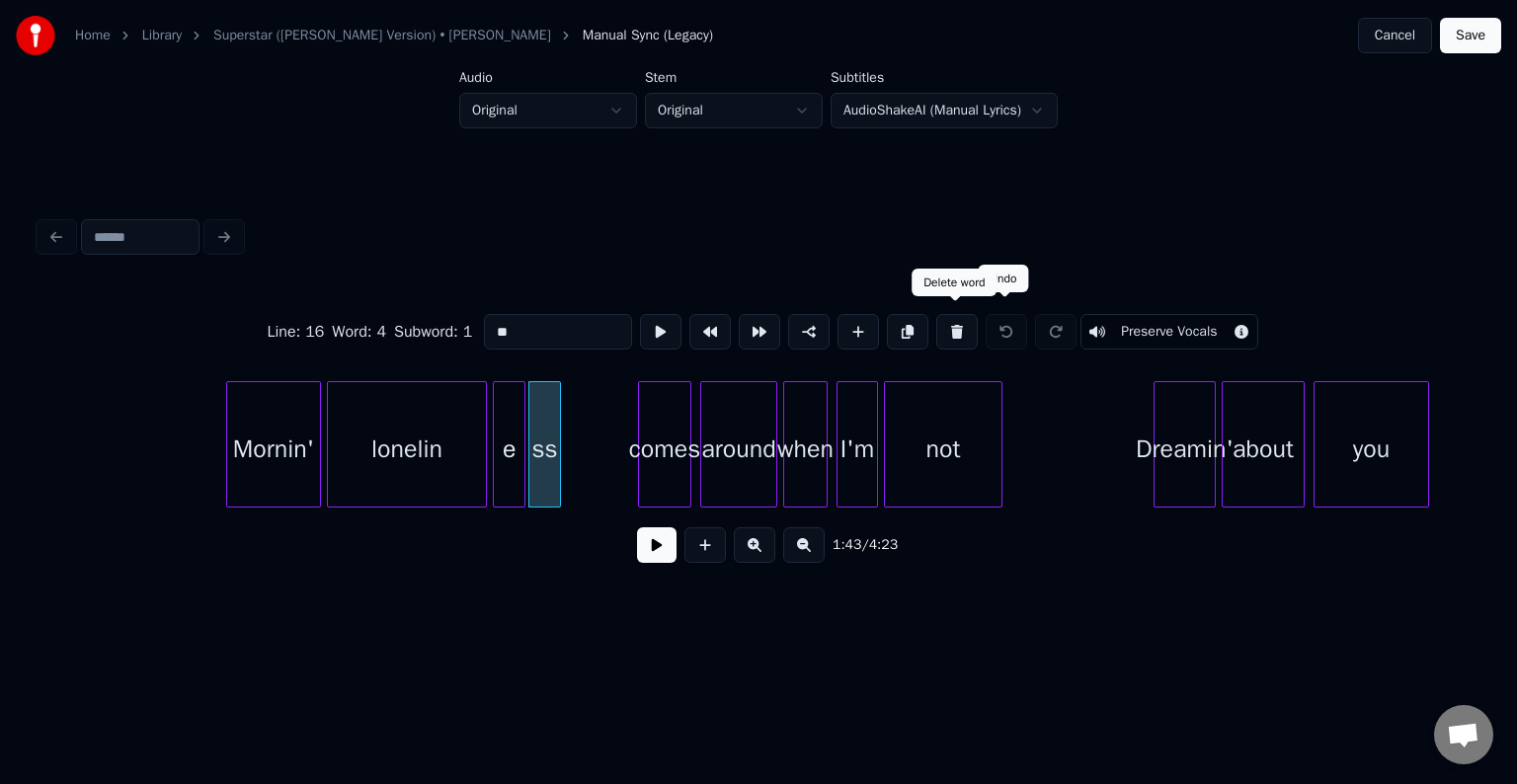 click at bounding box center [957, 332] 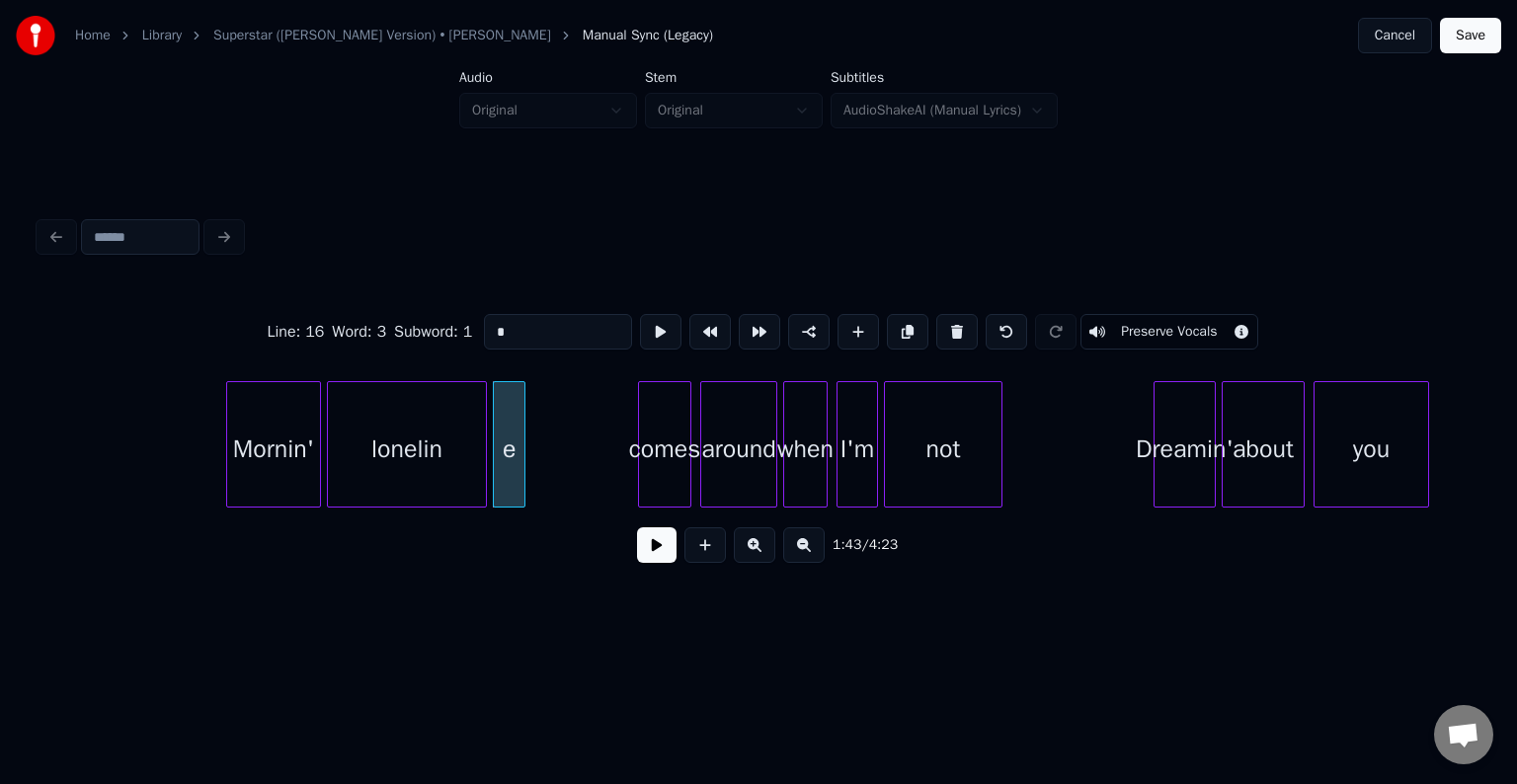 click at bounding box center [957, 332] 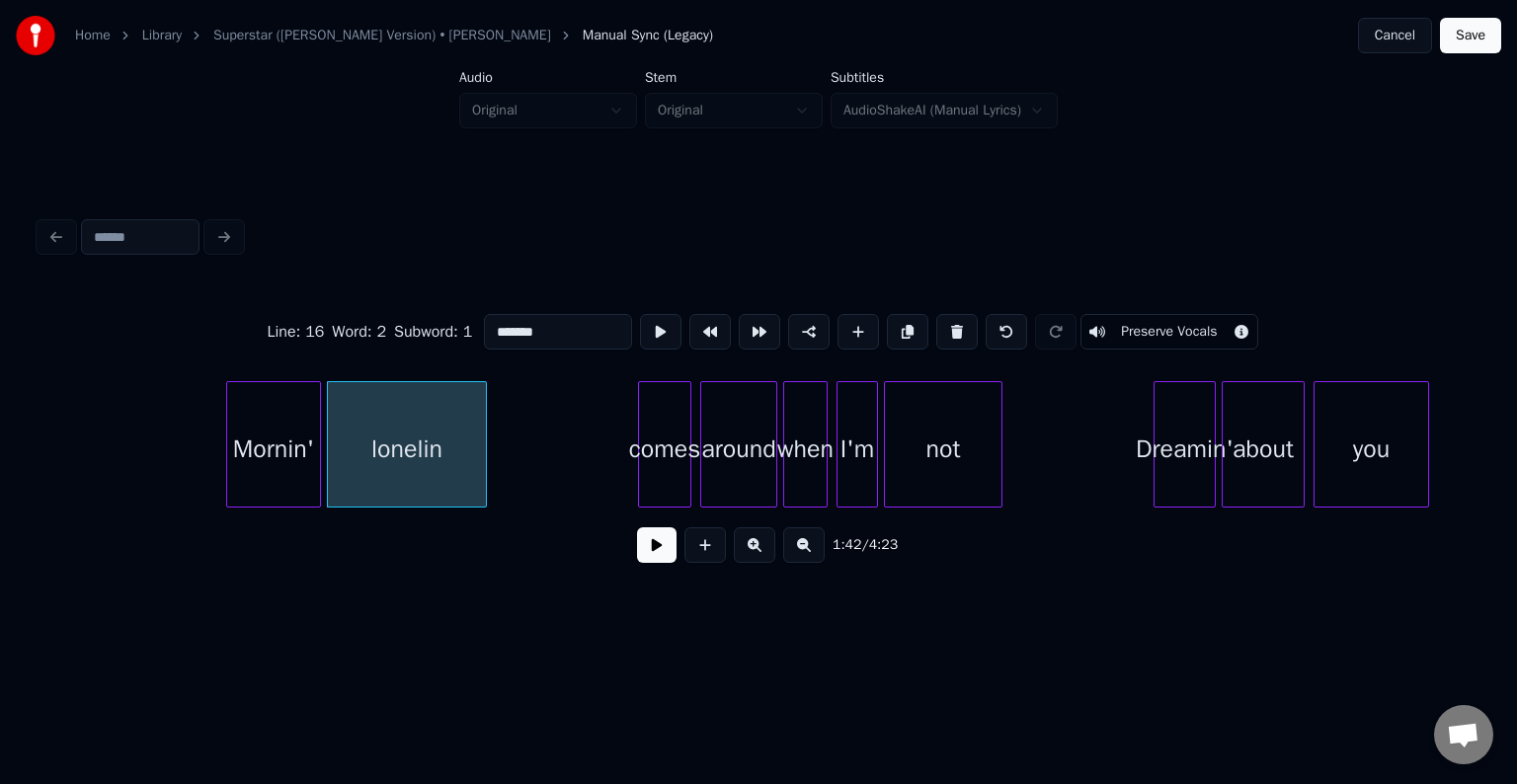 click on "*******" at bounding box center [558, 332] 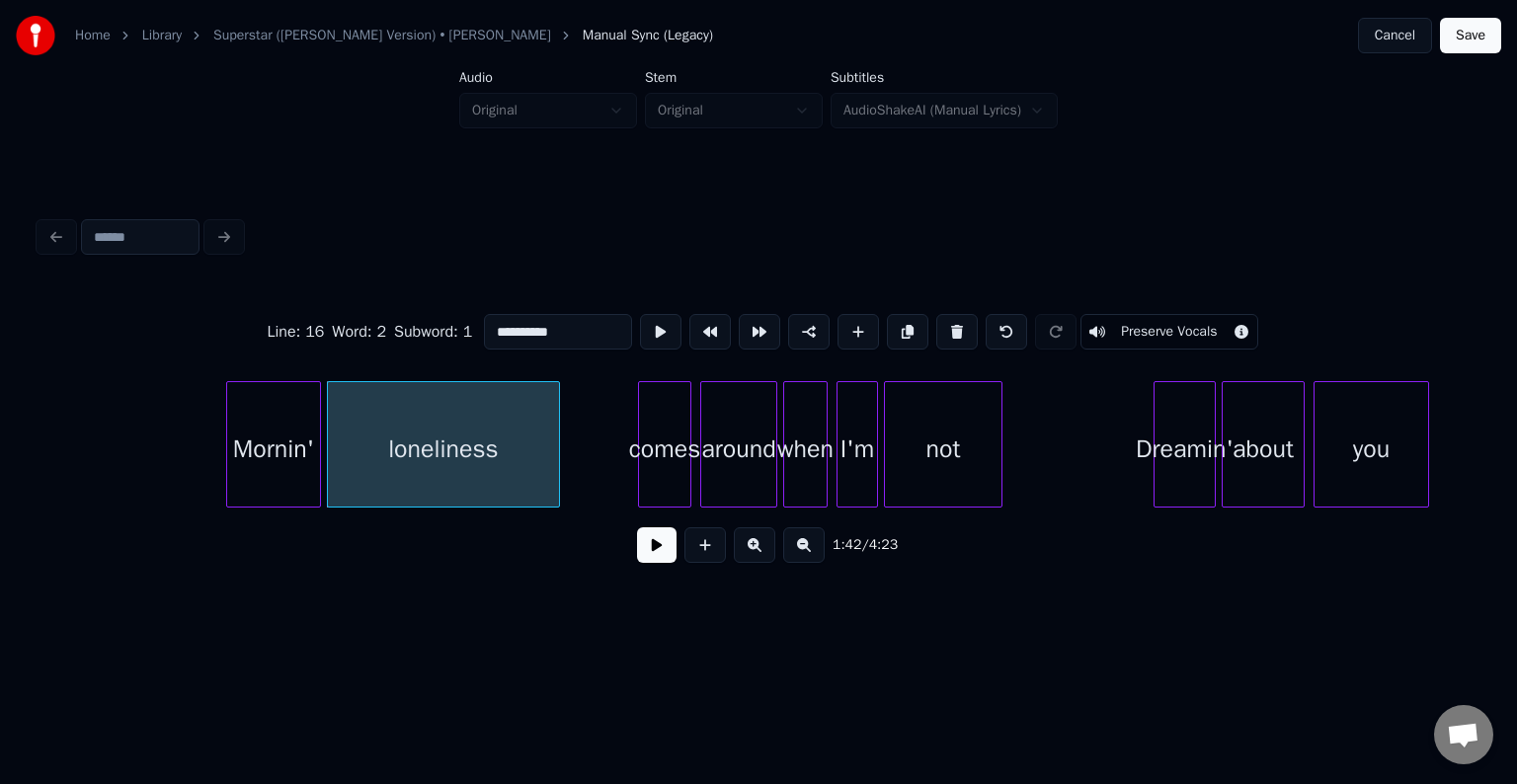 click at bounding box center (556, 444) 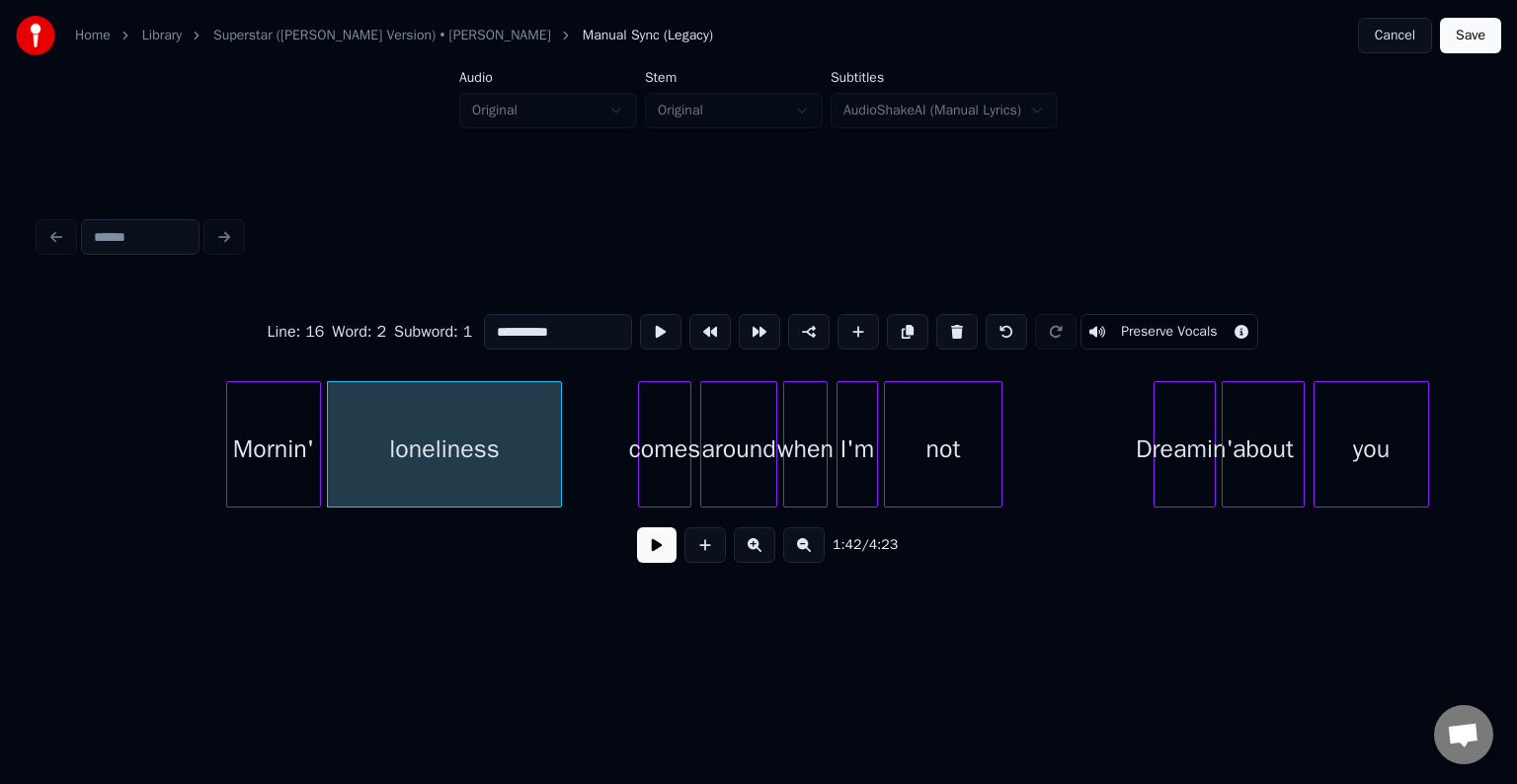 type on "**********" 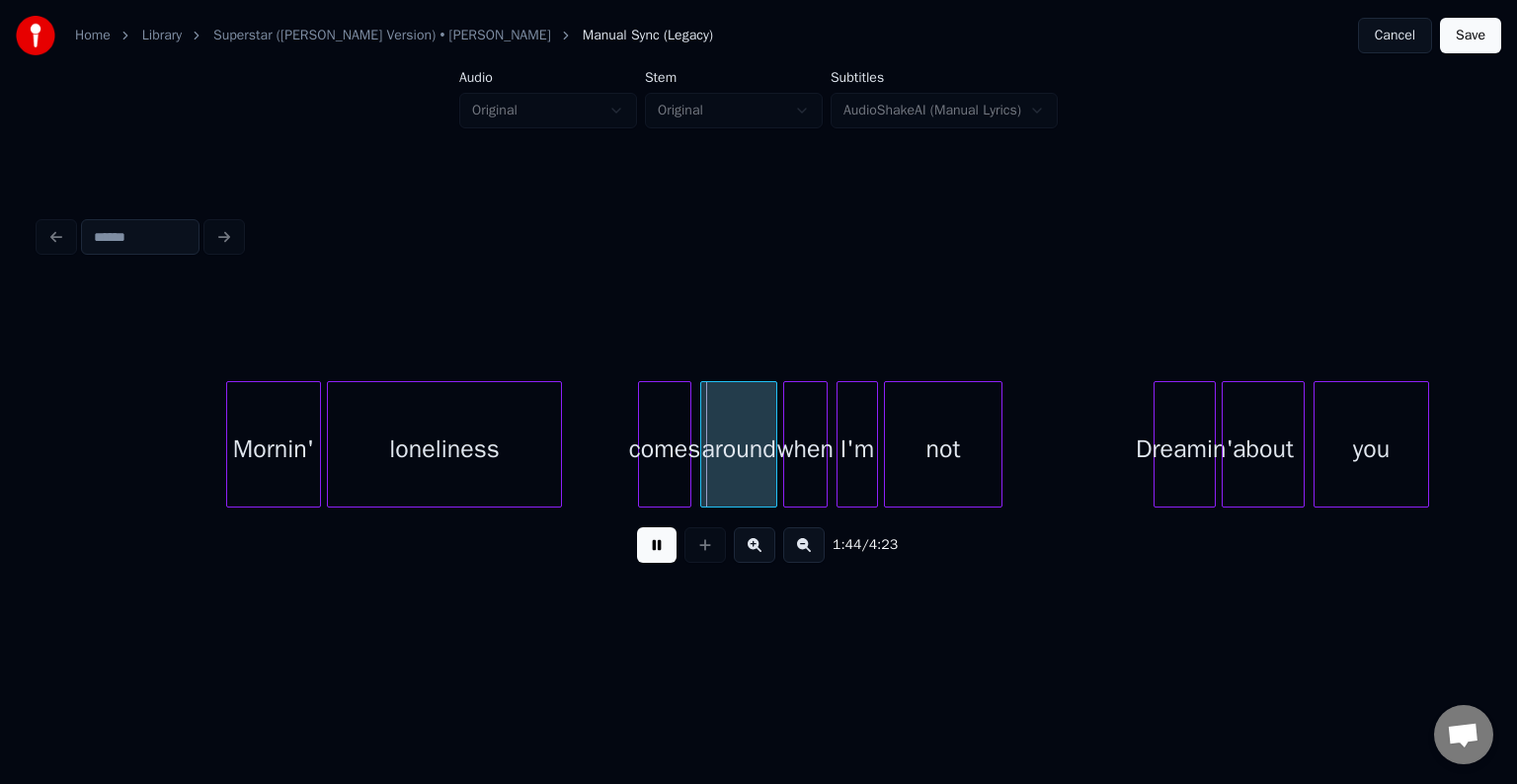 click on "Mornin' loneliness comes around when I'm not Dreamin' about you" at bounding box center [4727, 444] 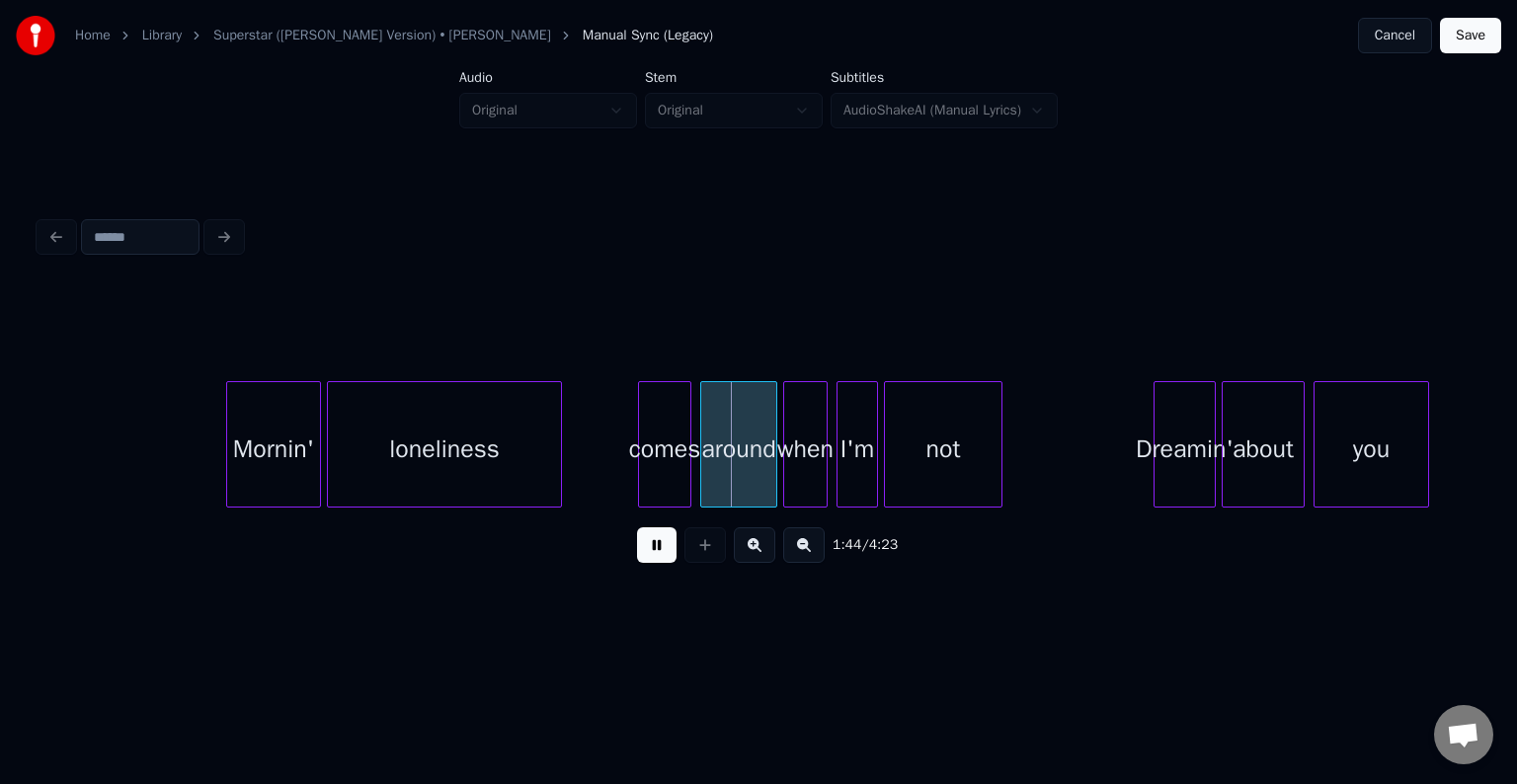 click on "Mornin' loneliness comes around when I'm not Dreamin' about you" at bounding box center (4727, 444) 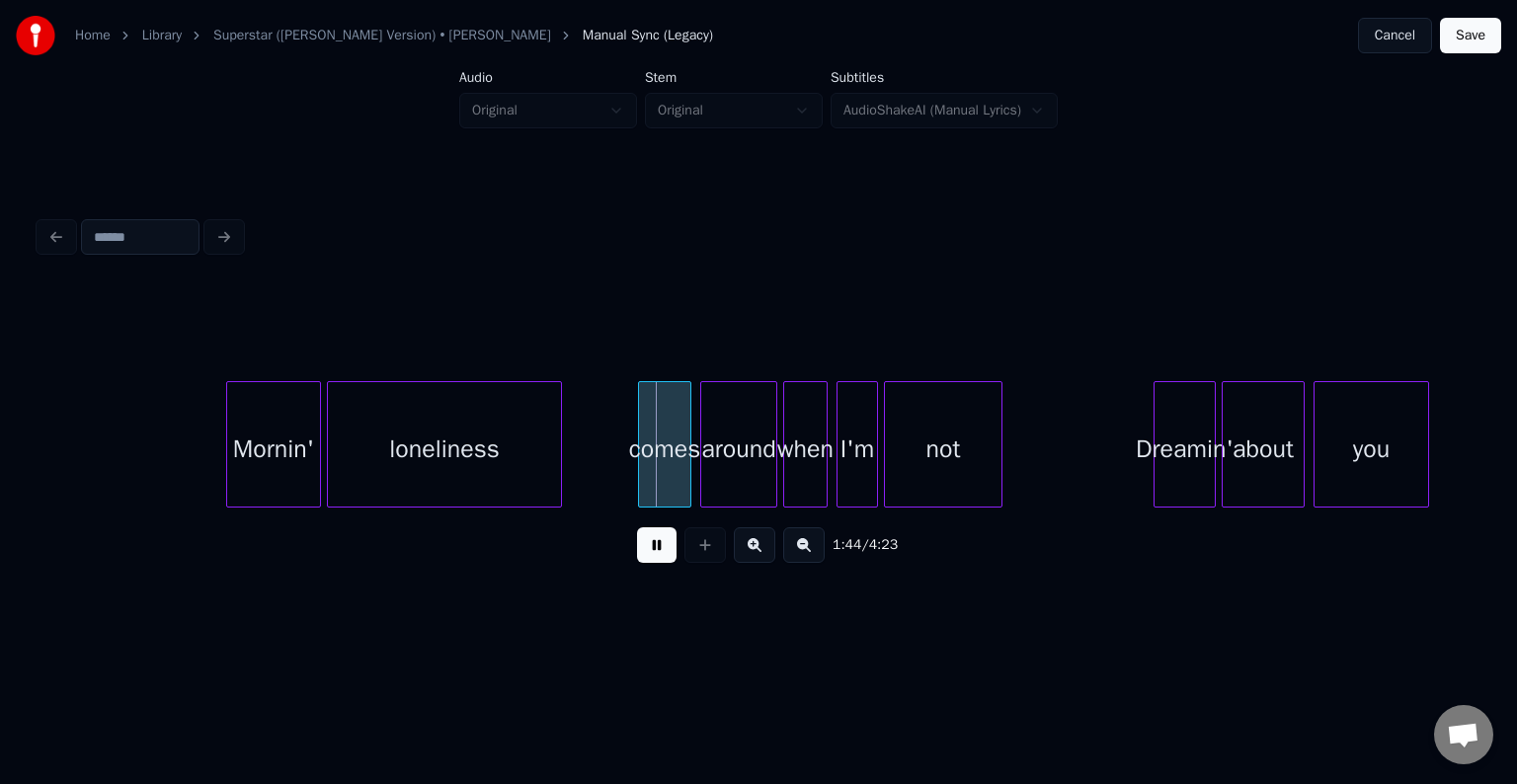 click at bounding box center (657, 545) 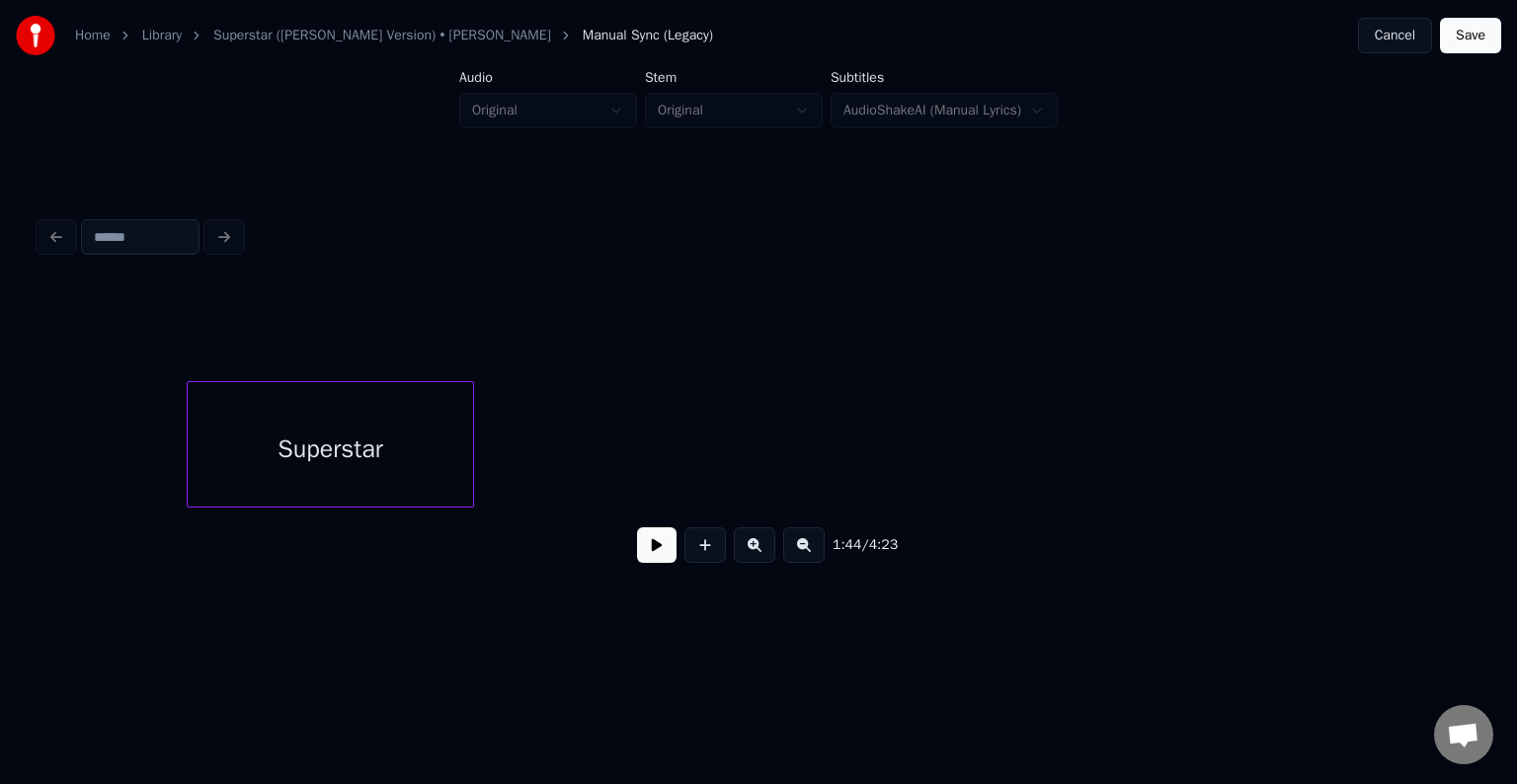scroll, scrollTop: 0, scrollLeft: 37660, axis: horizontal 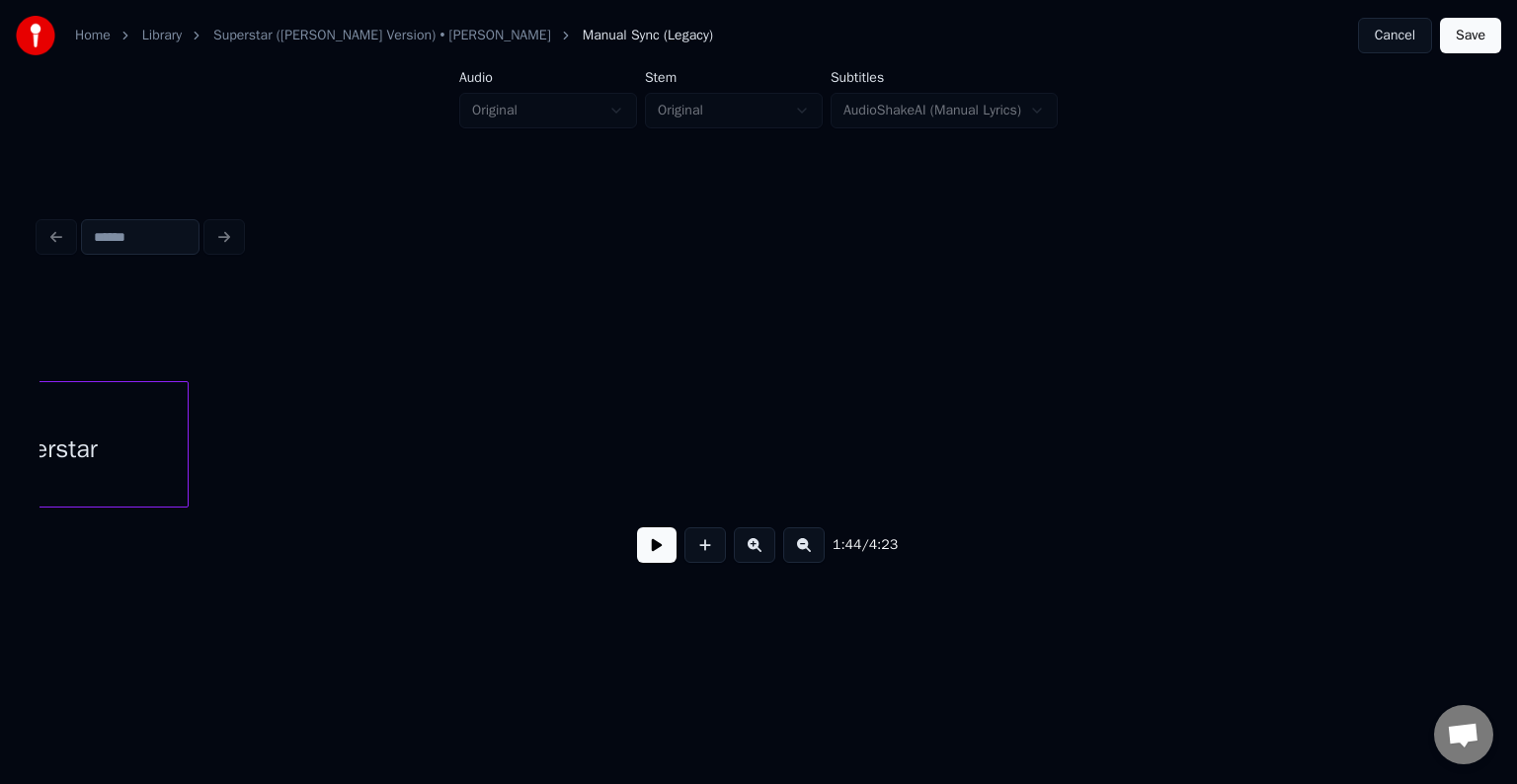 click on "Save" at bounding box center (1471, 36) 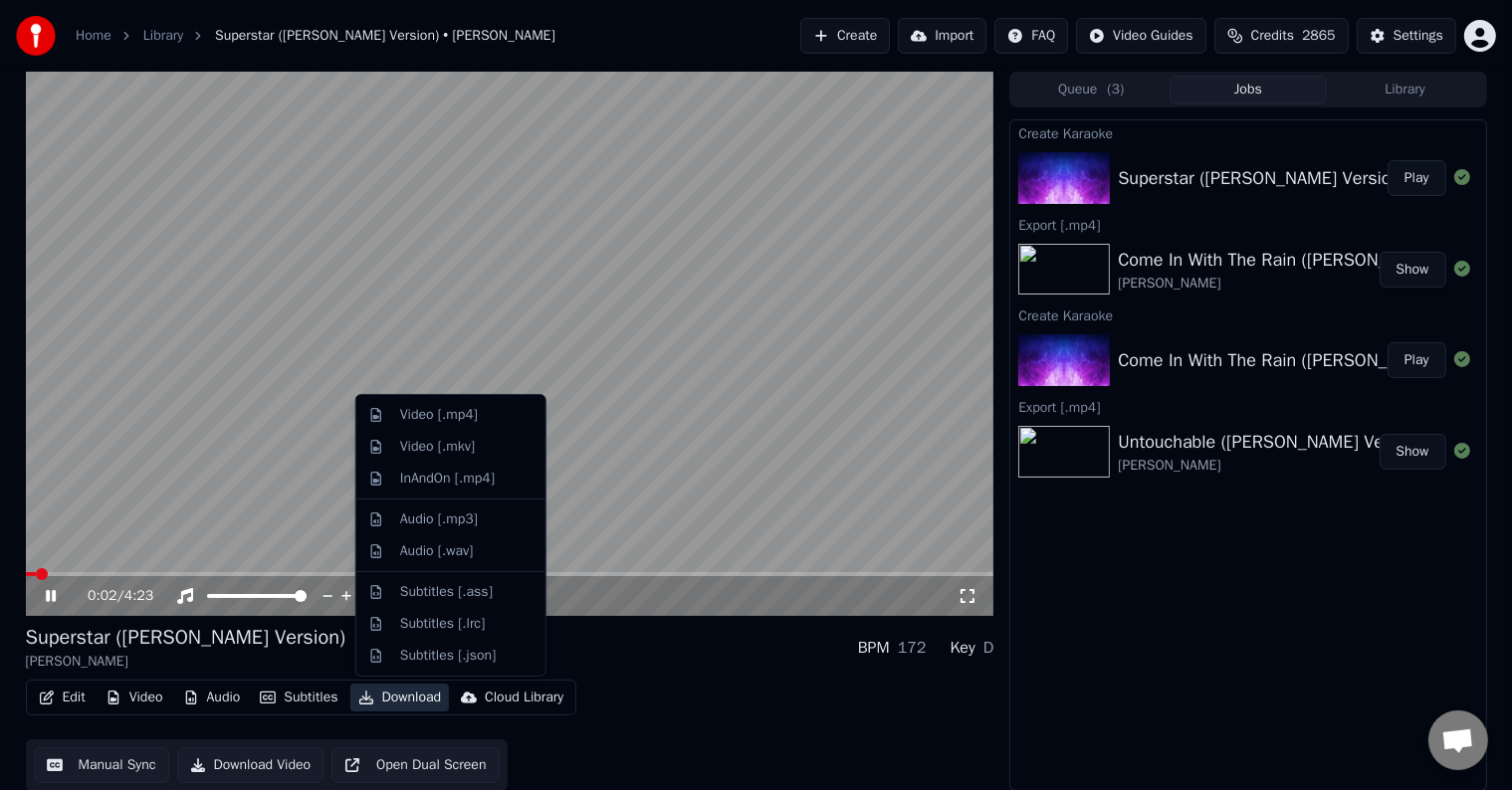 click on "Download" at bounding box center [400, 697] 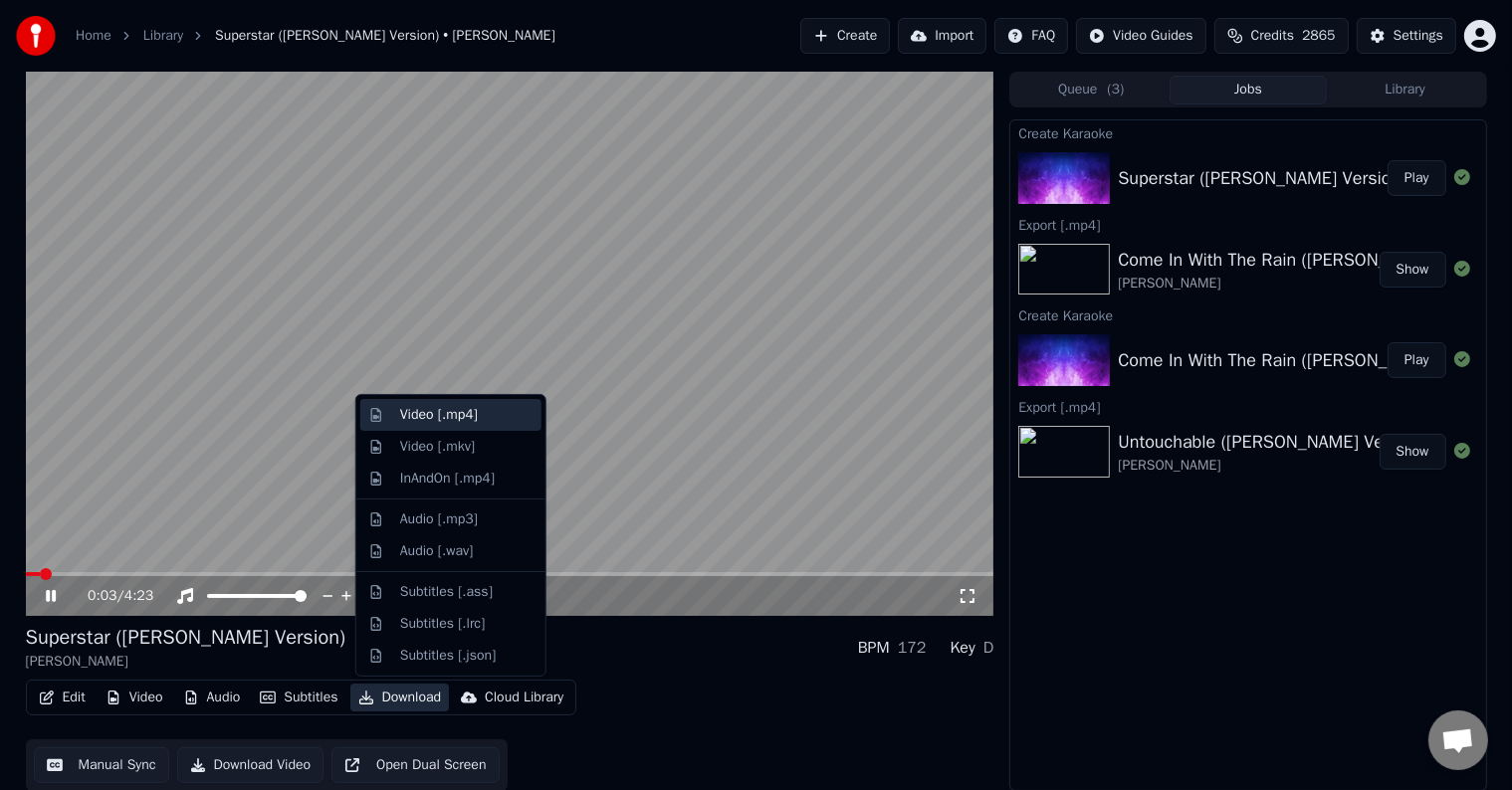 click on "Video [.mp4]" at bounding box center [439, 415] 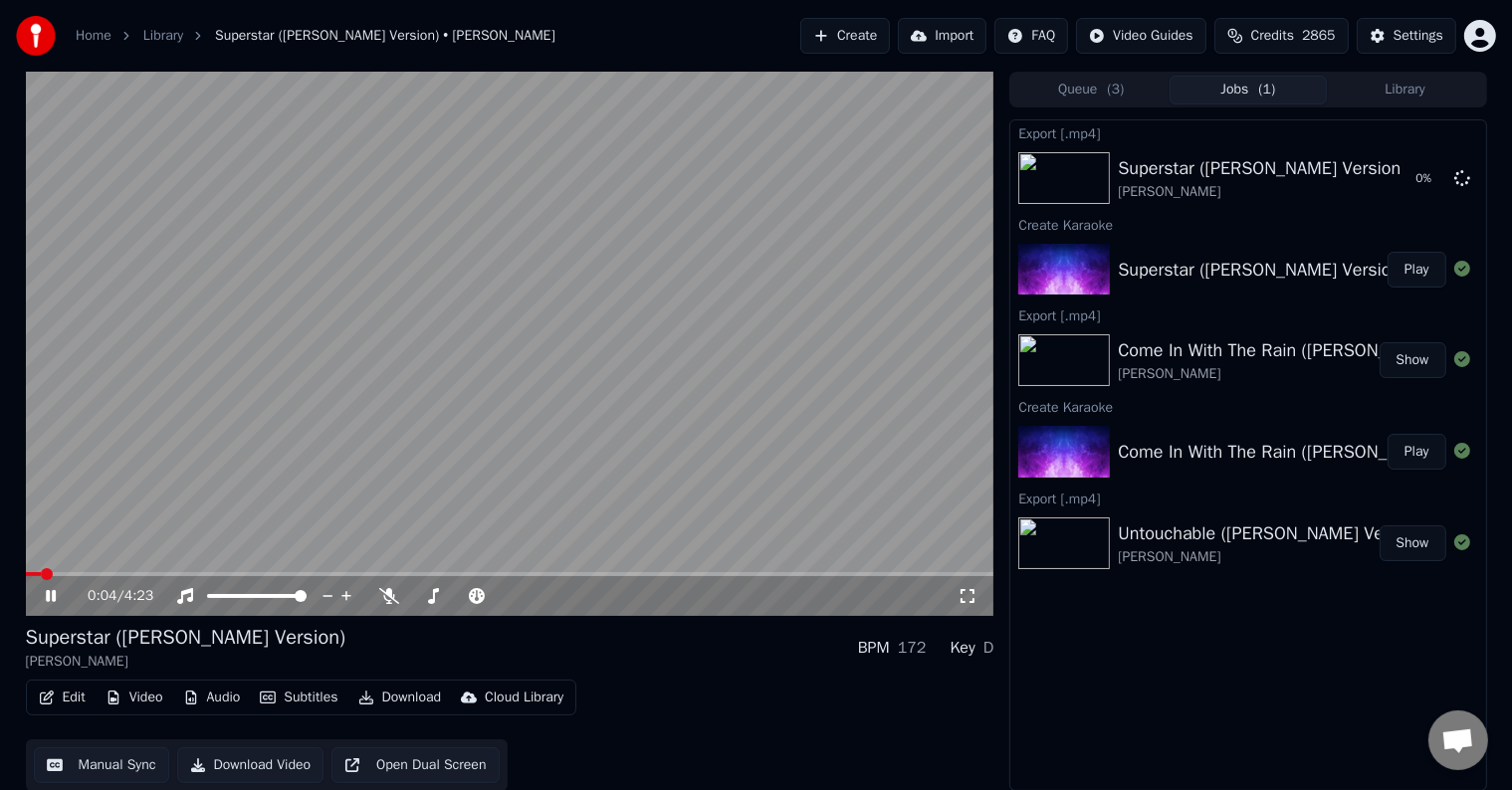 click 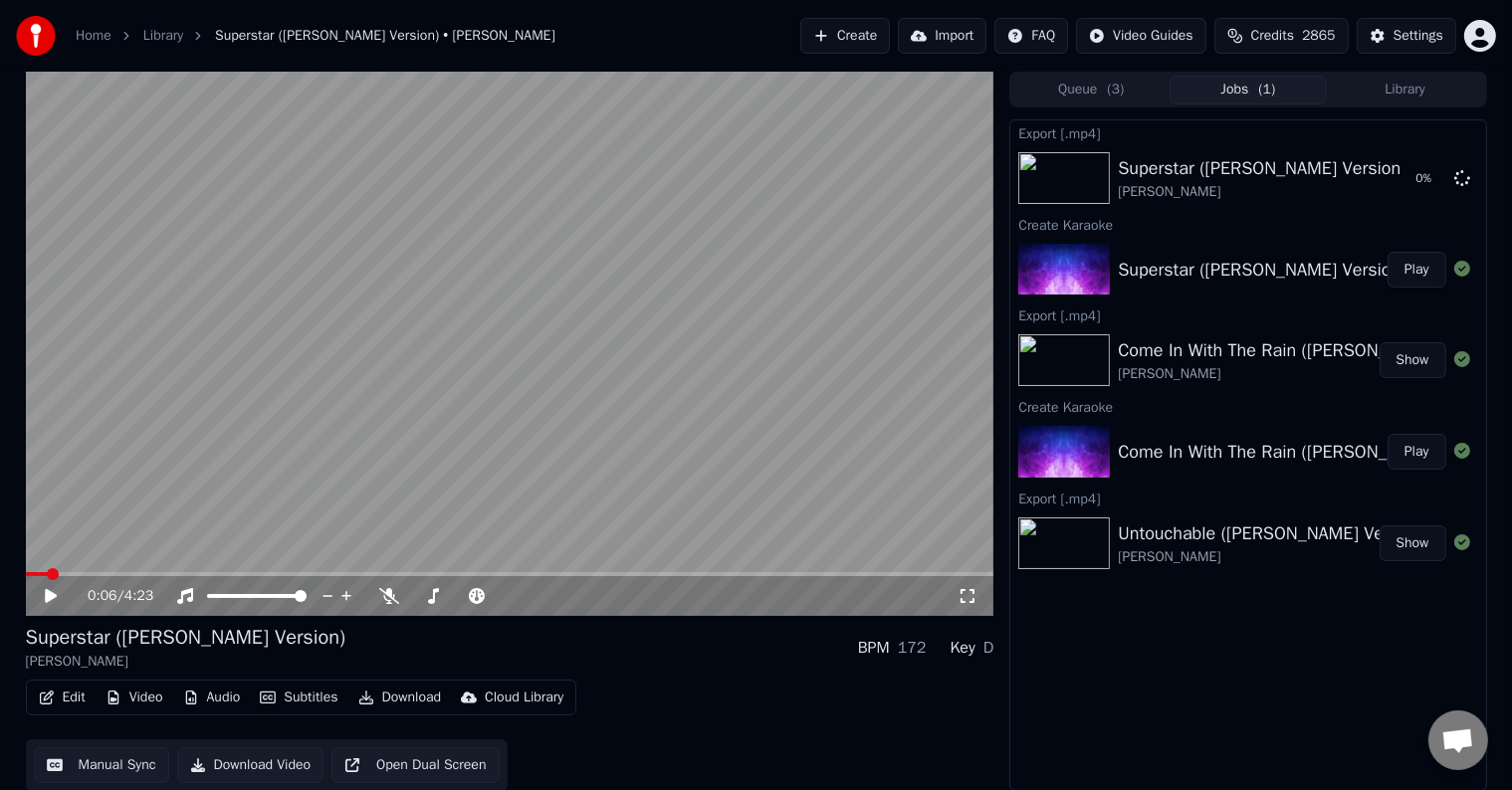 click on "Create" at bounding box center [845, 36] 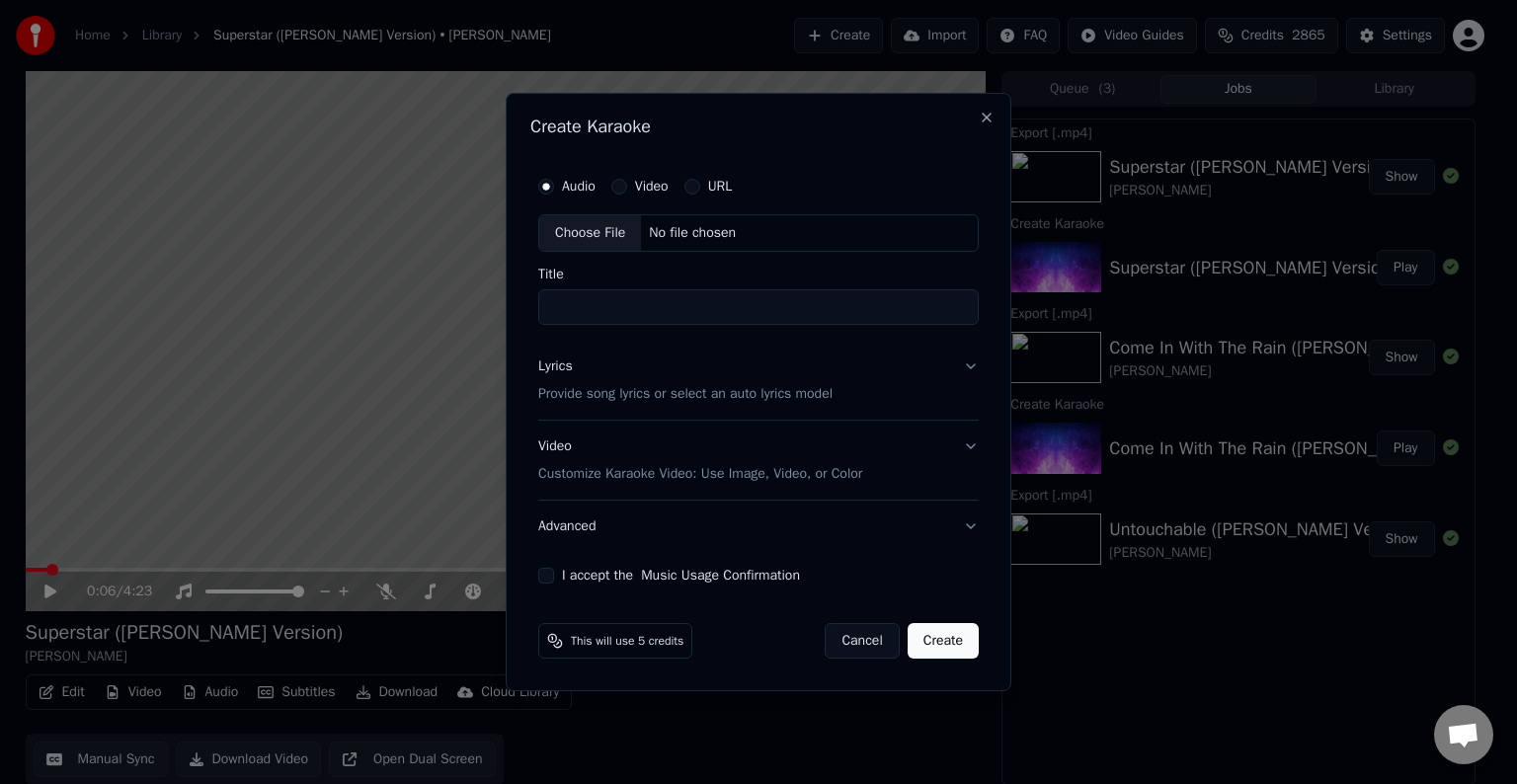 click on "Choose File" at bounding box center (590, 233) 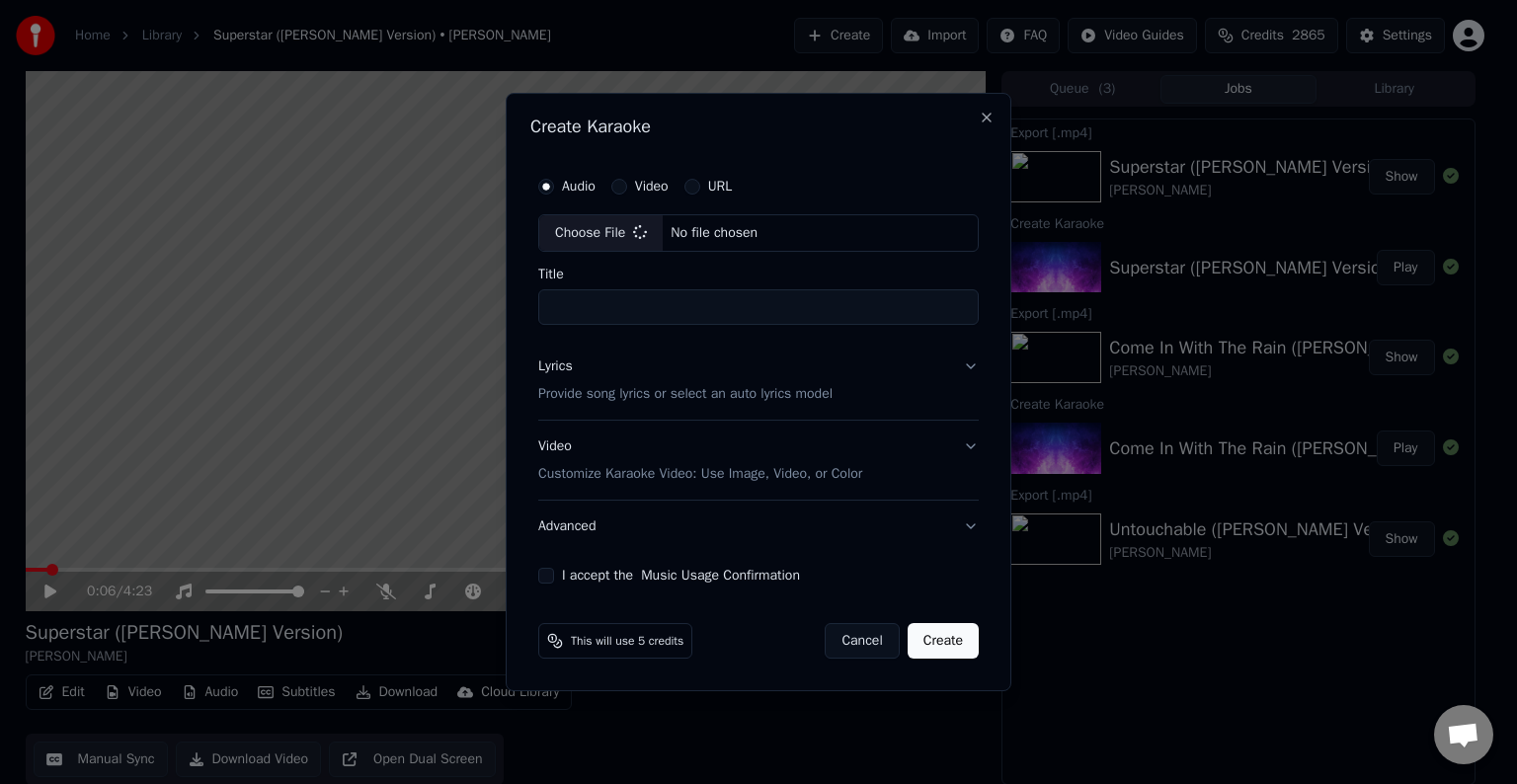 type on "**********" 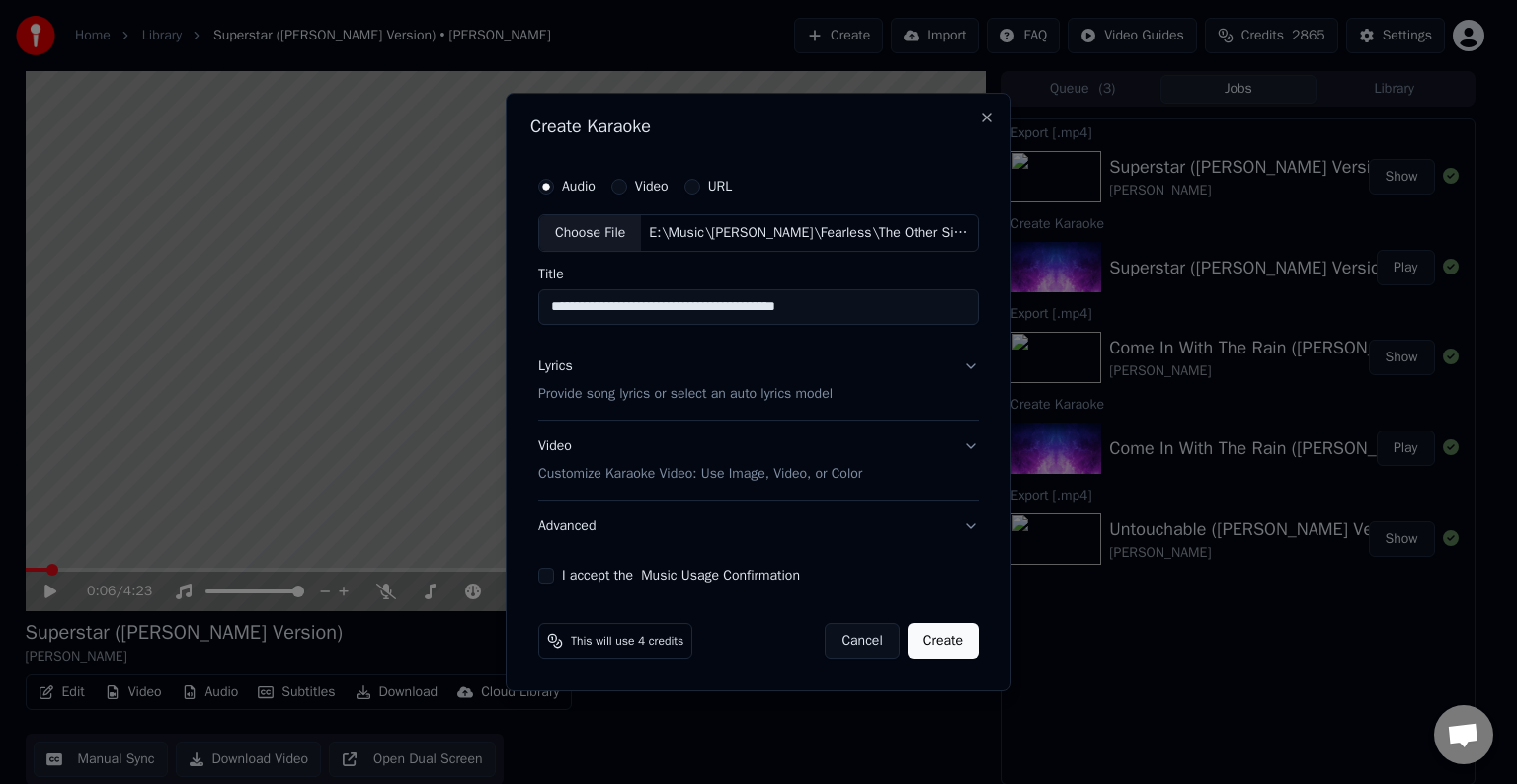 click on "Lyrics Provide song lyrics or select an auto lyrics model" at bounding box center (758, 380) 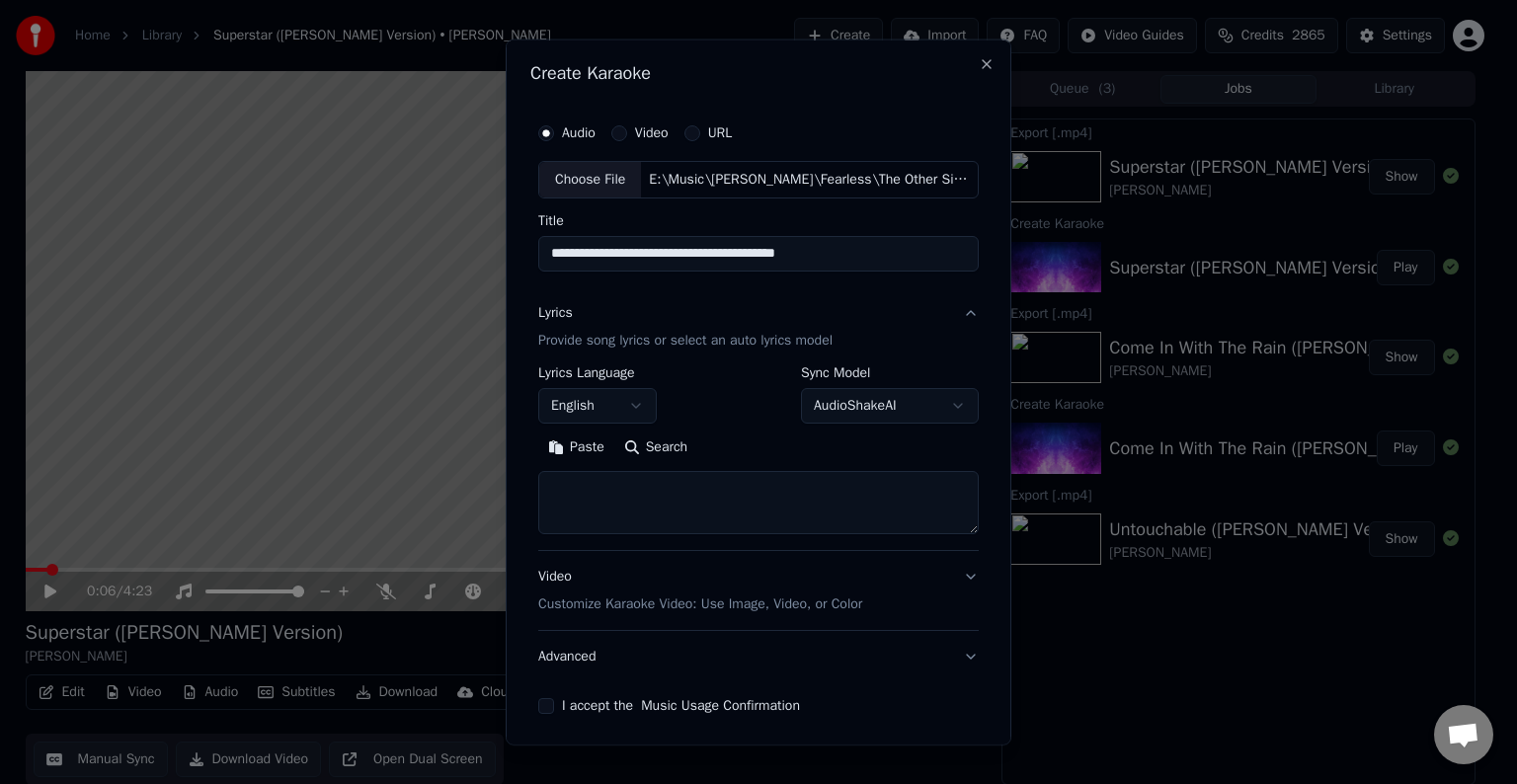 click at bounding box center (758, 503) 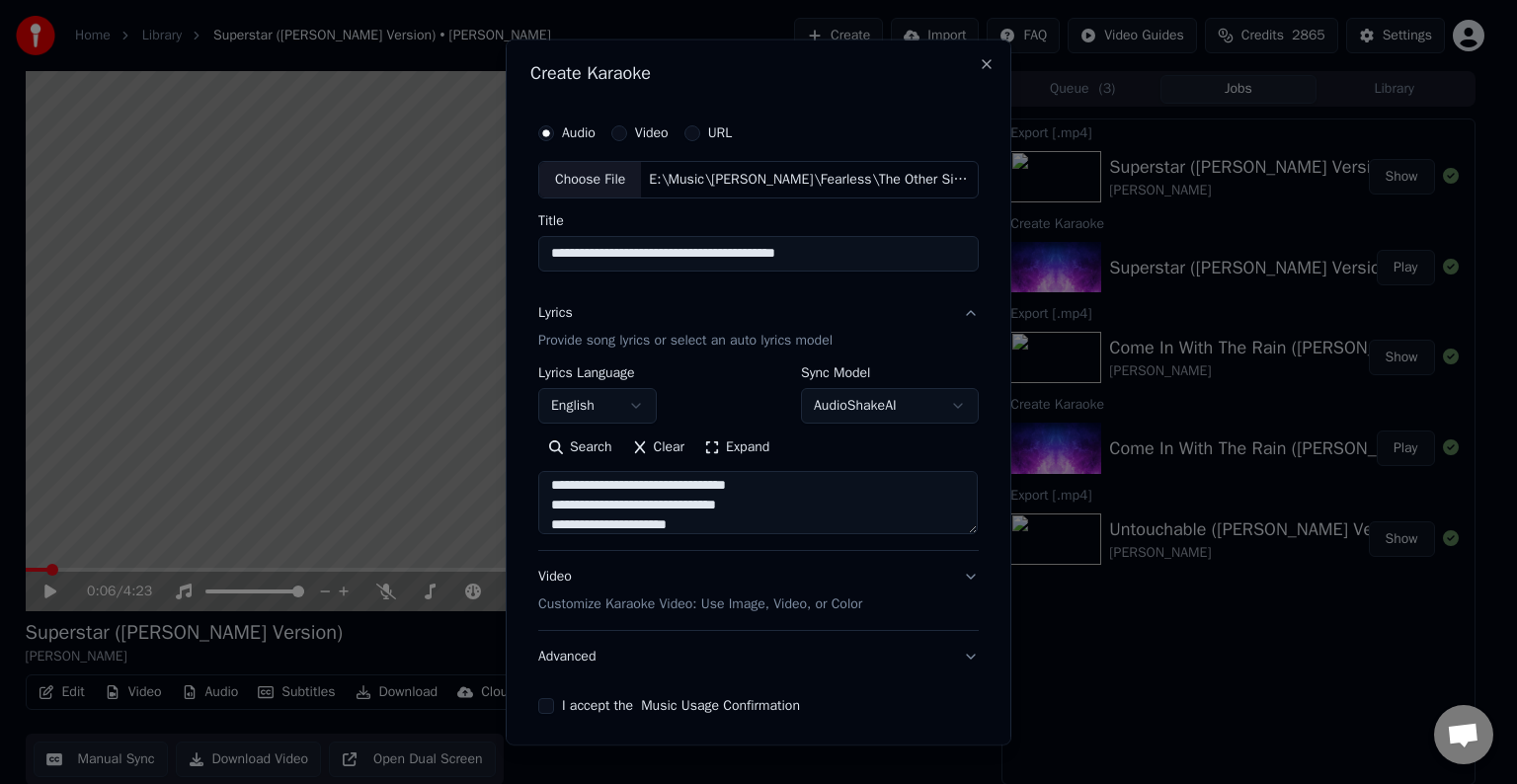 scroll, scrollTop: 63, scrollLeft: 0, axis: vertical 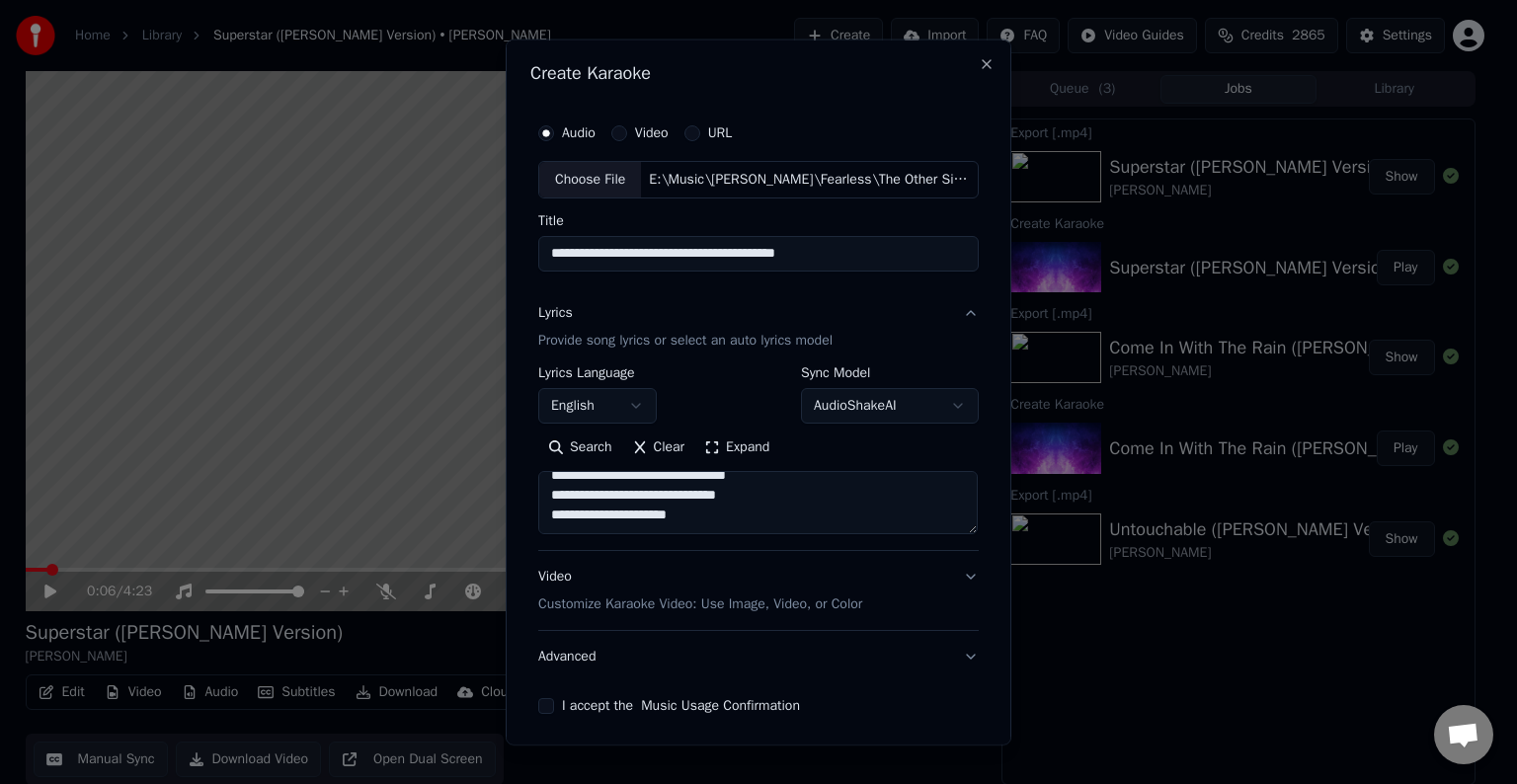 paste on "**********" 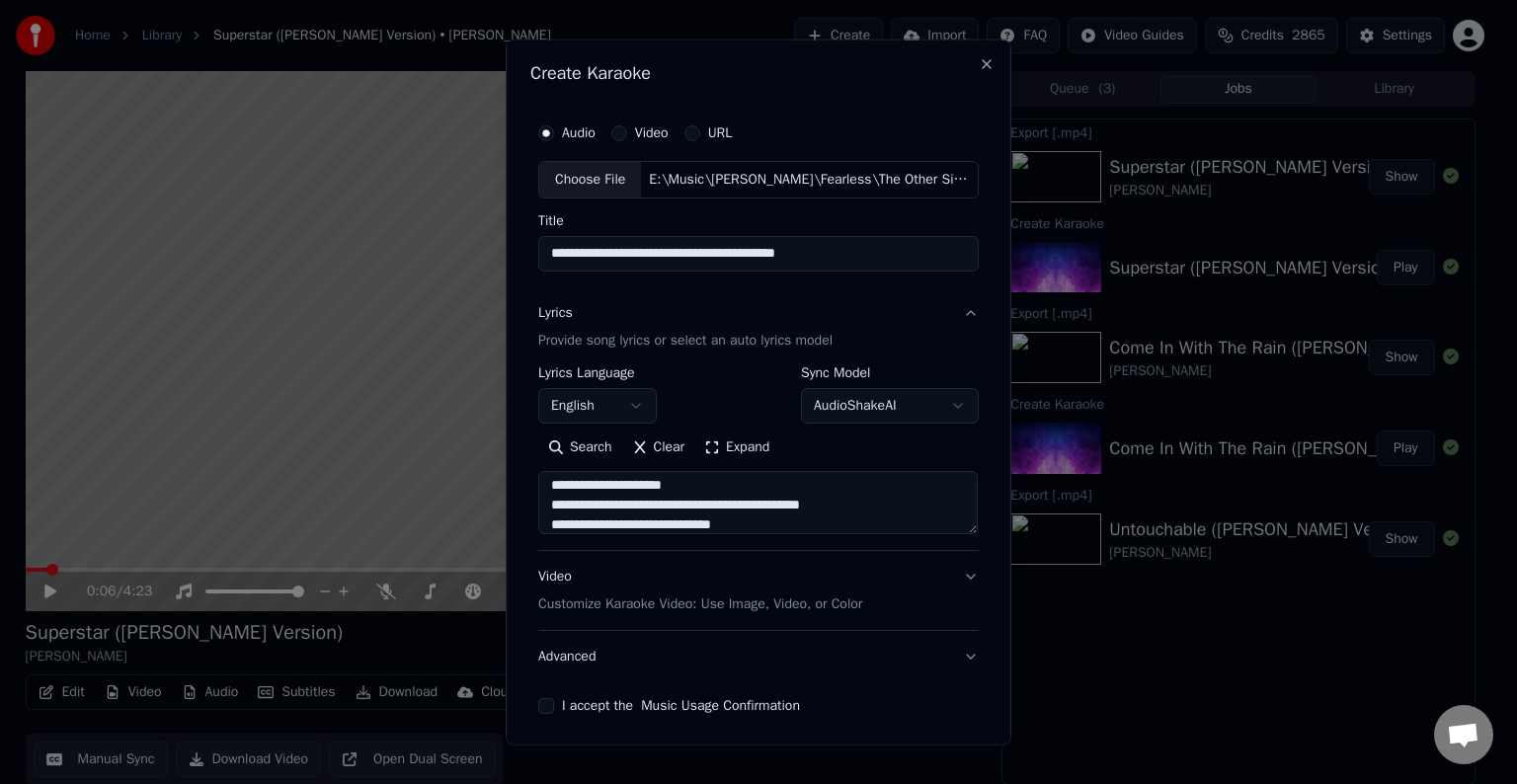 scroll, scrollTop: 103, scrollLeft: 0, axis: vertical 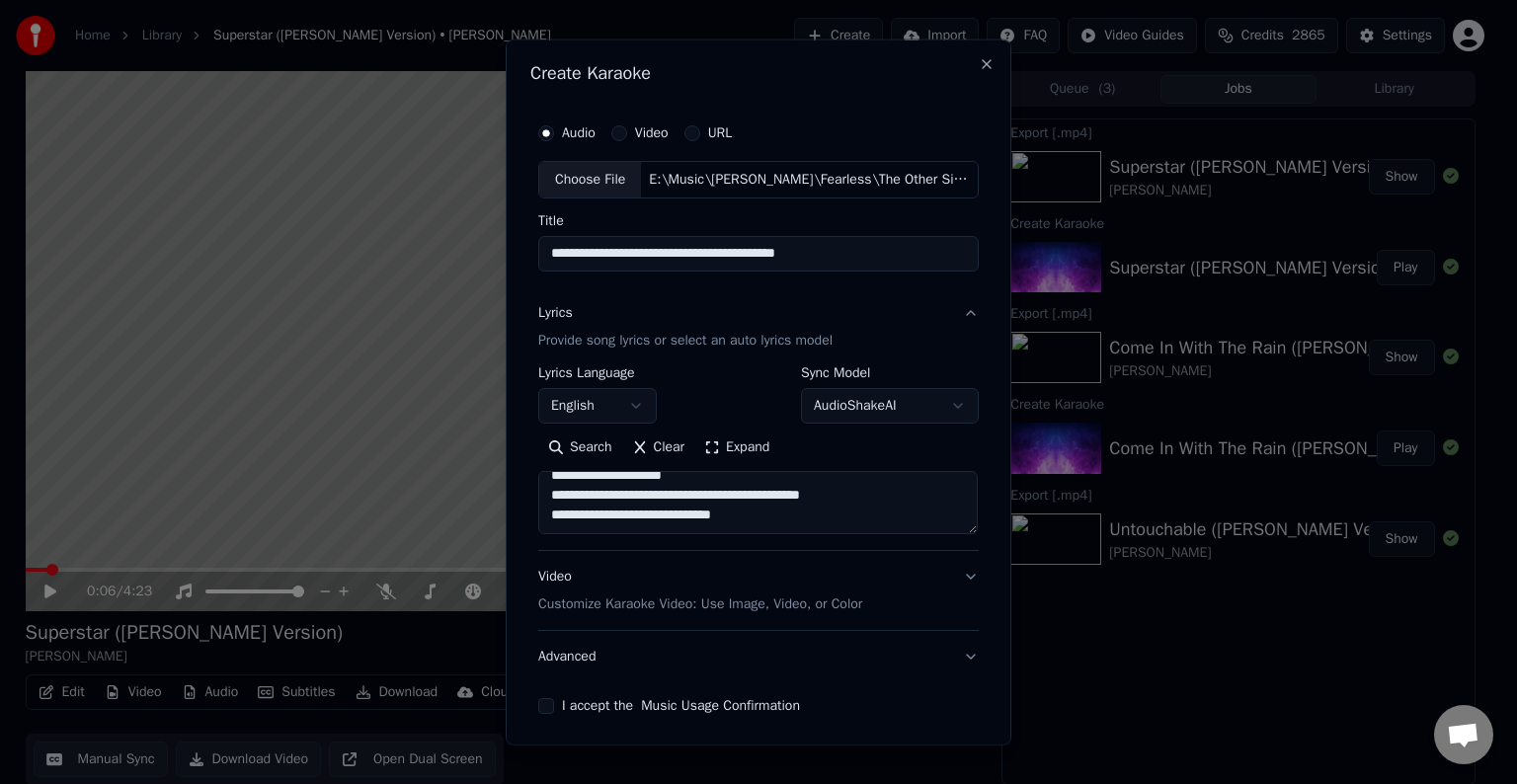 paste on "**********" 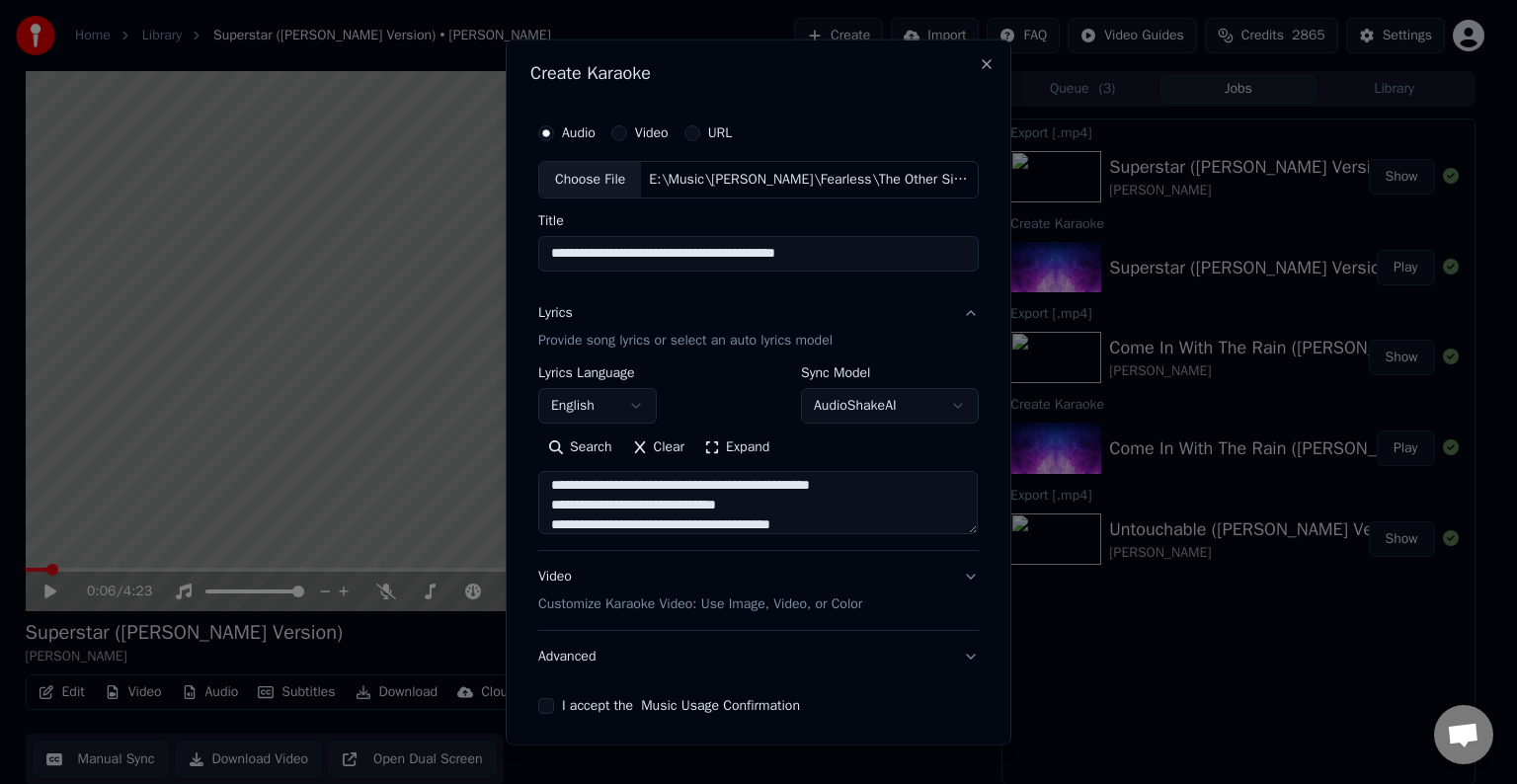 scroll, scrollTop: 221, scrollLeft: 0, axis: vertical 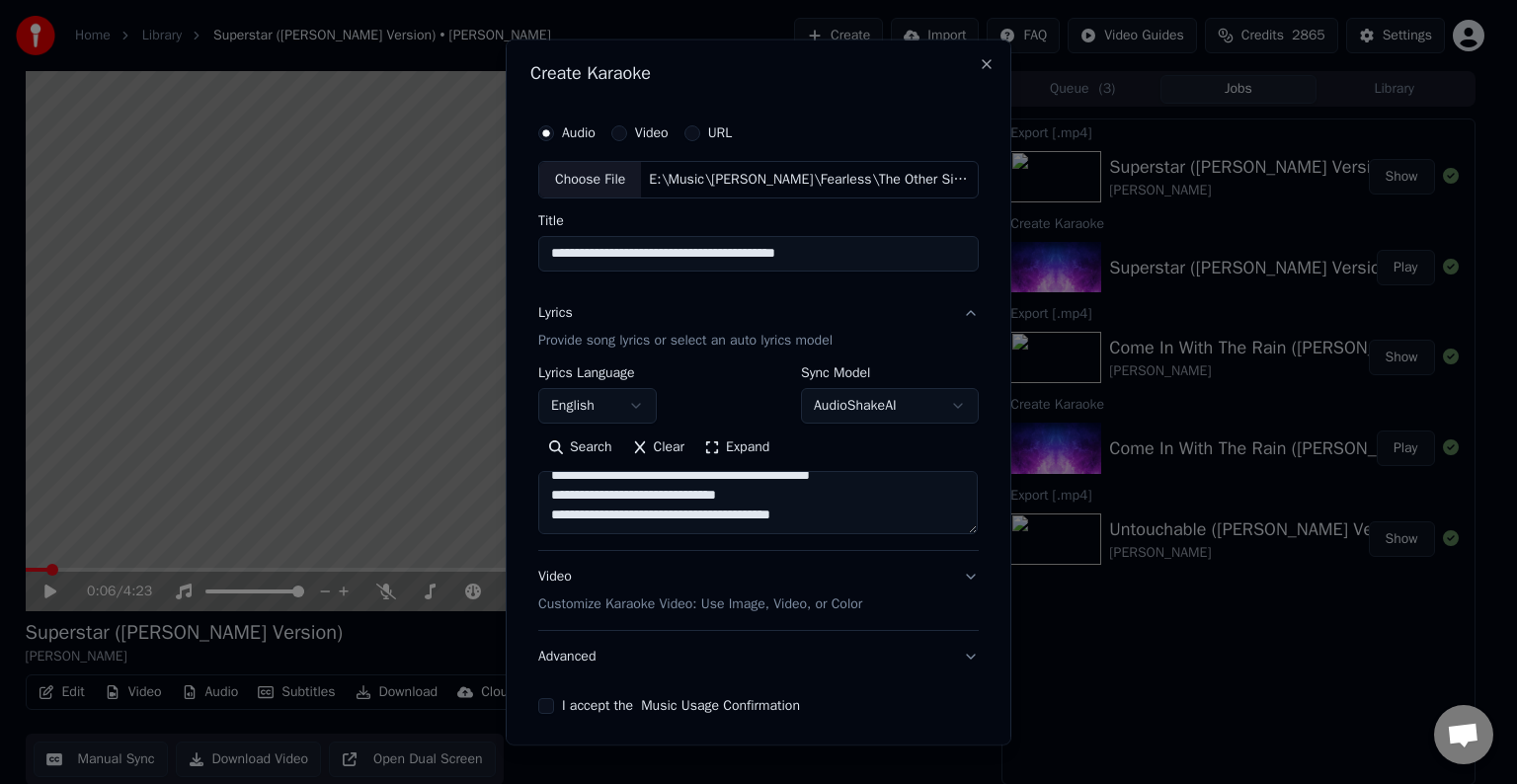 paste on "**********" 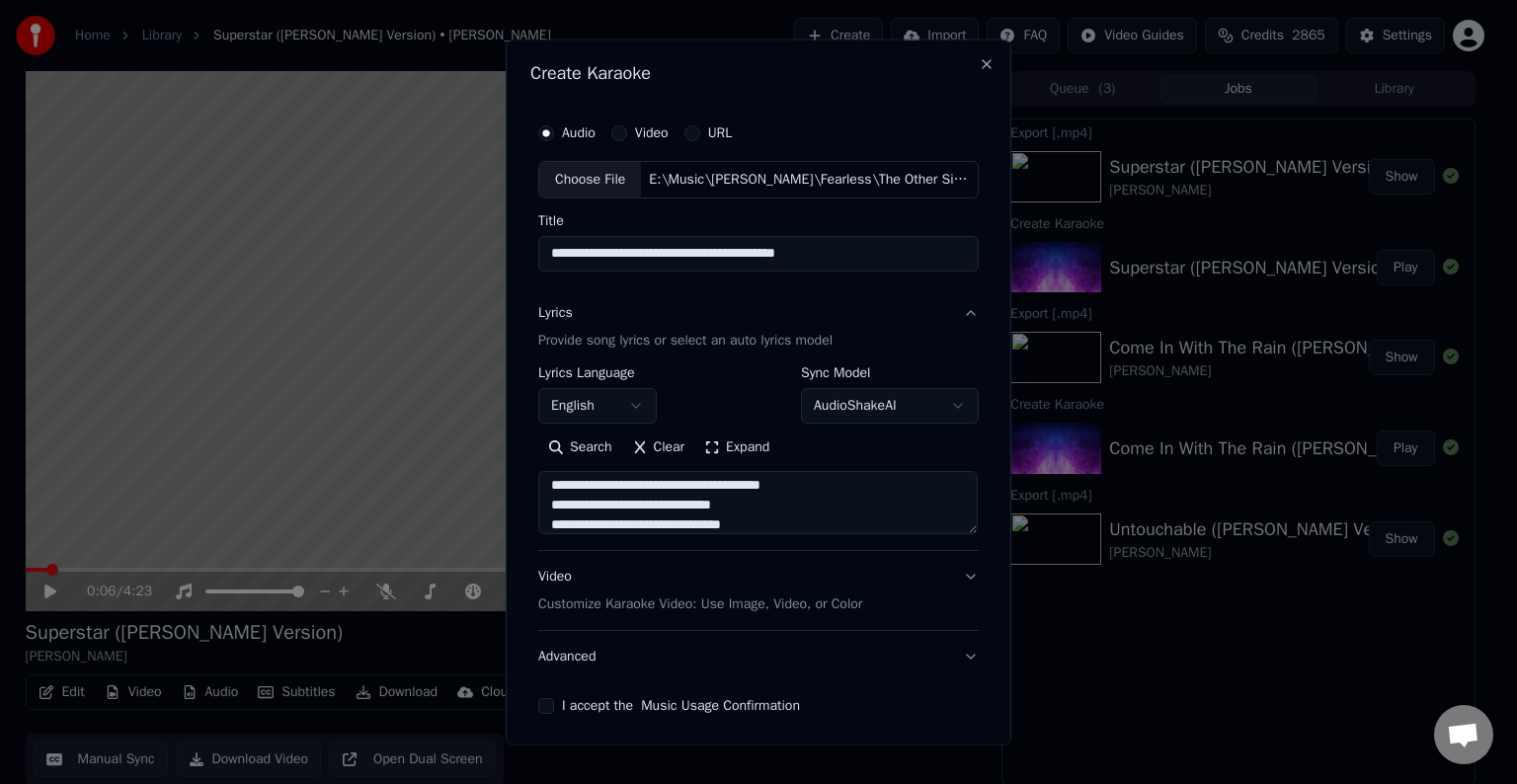 scroll, scrollTop: 320, scrollLeft: 0, axis: vertical 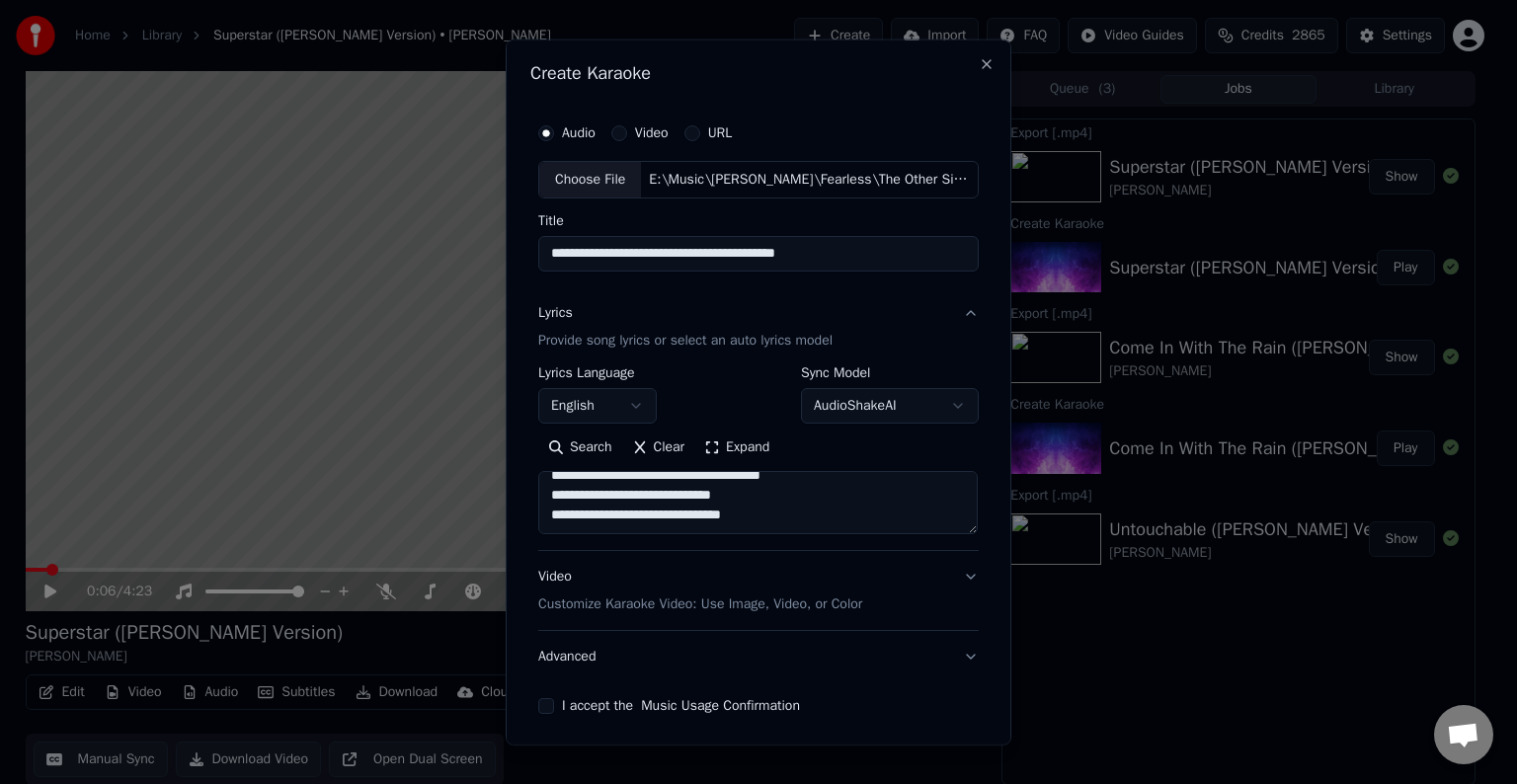 paste on "**********" 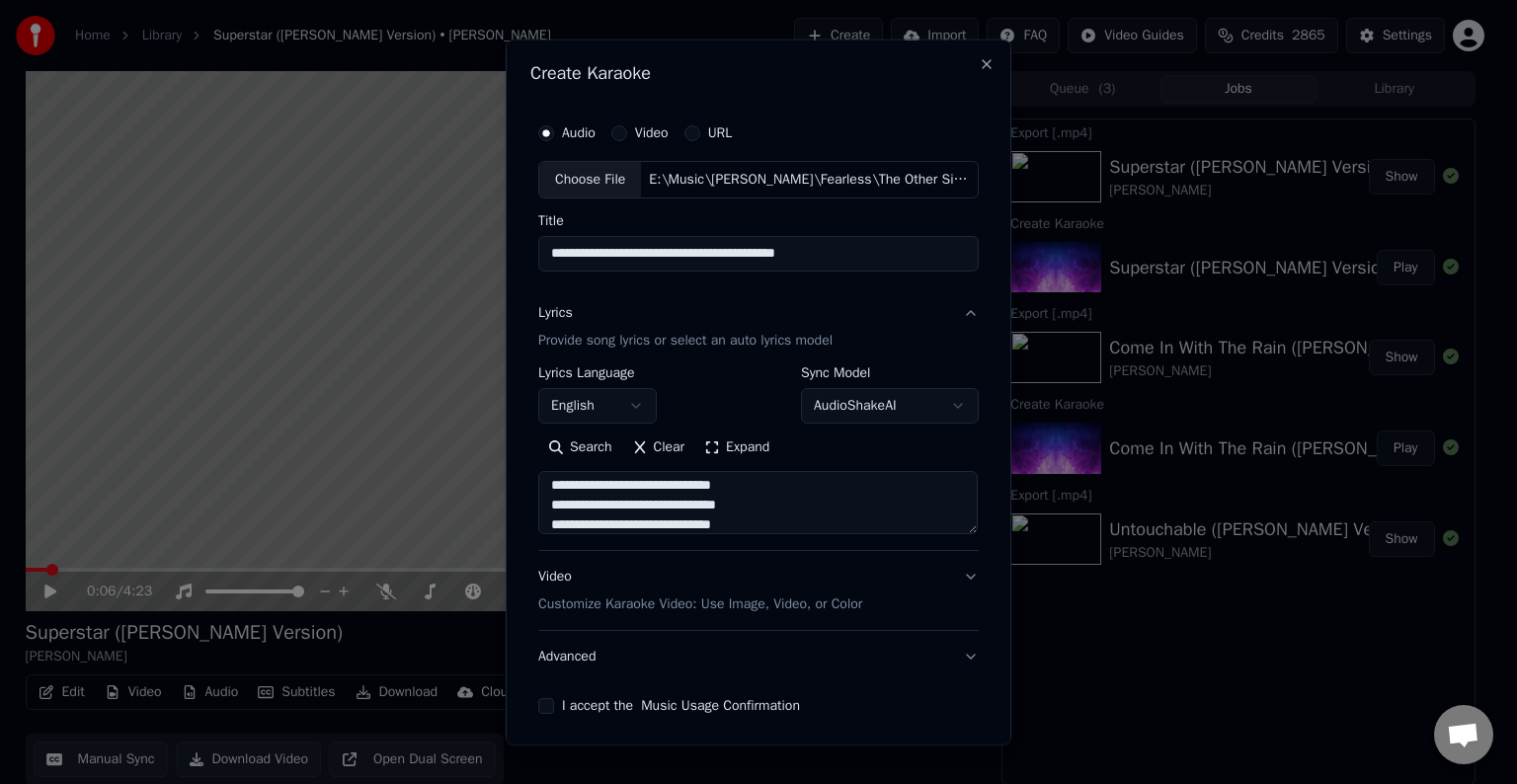 scroll, scrollTop: 379, scrollLeft: 0, axis: vertical 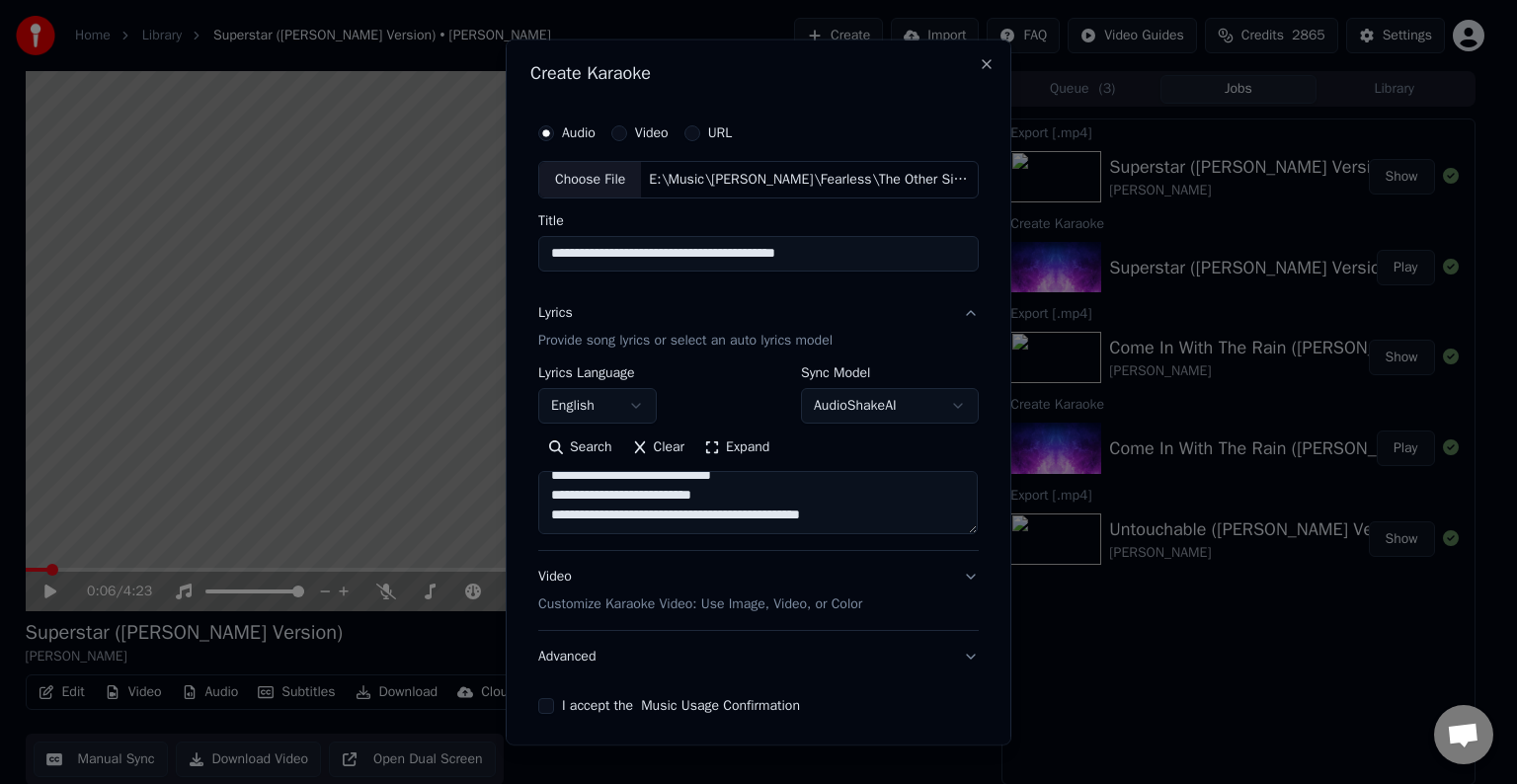 paste on "**********" 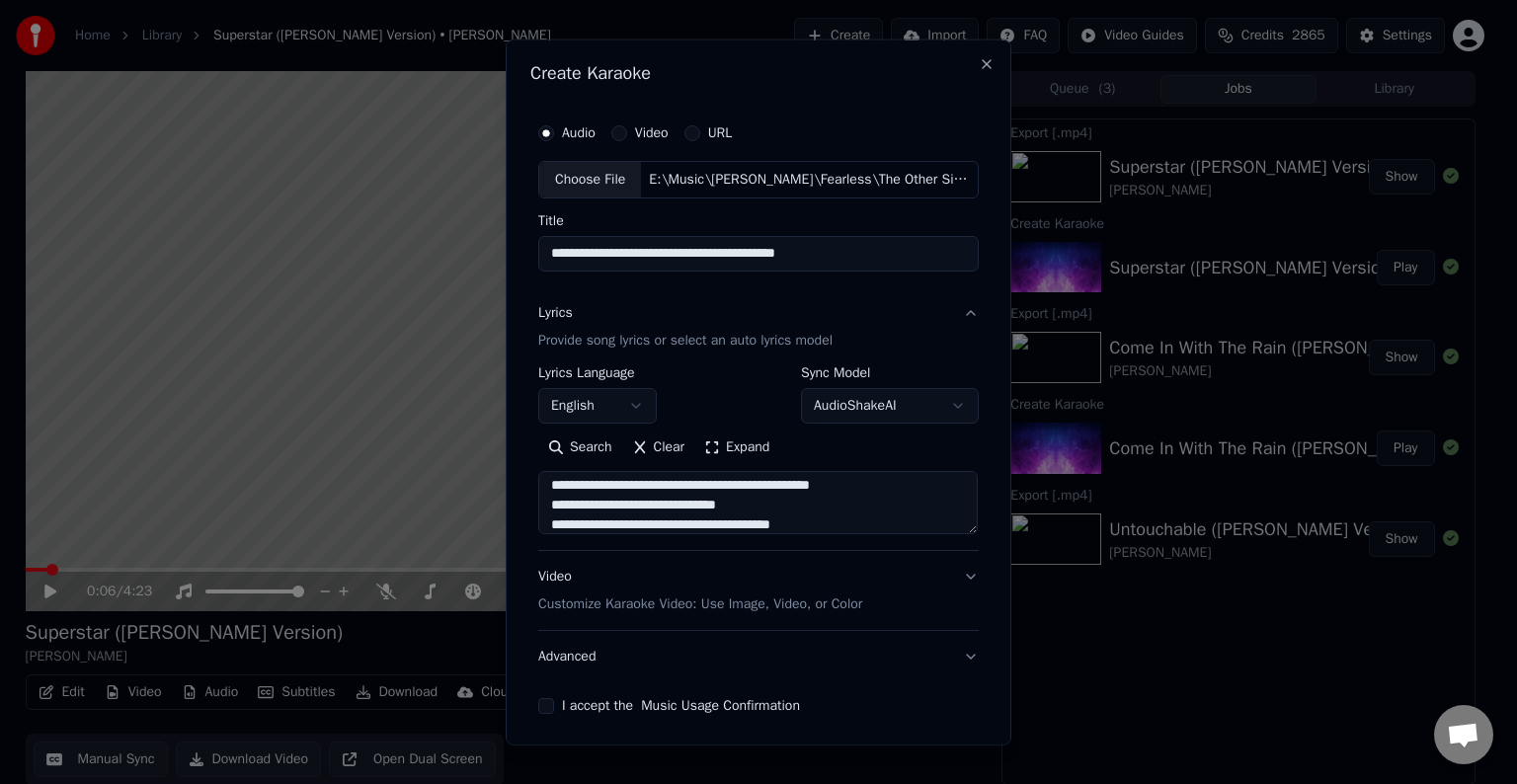 scroll, scrollTop: 498, scrollLeft: 0, axis: vertical 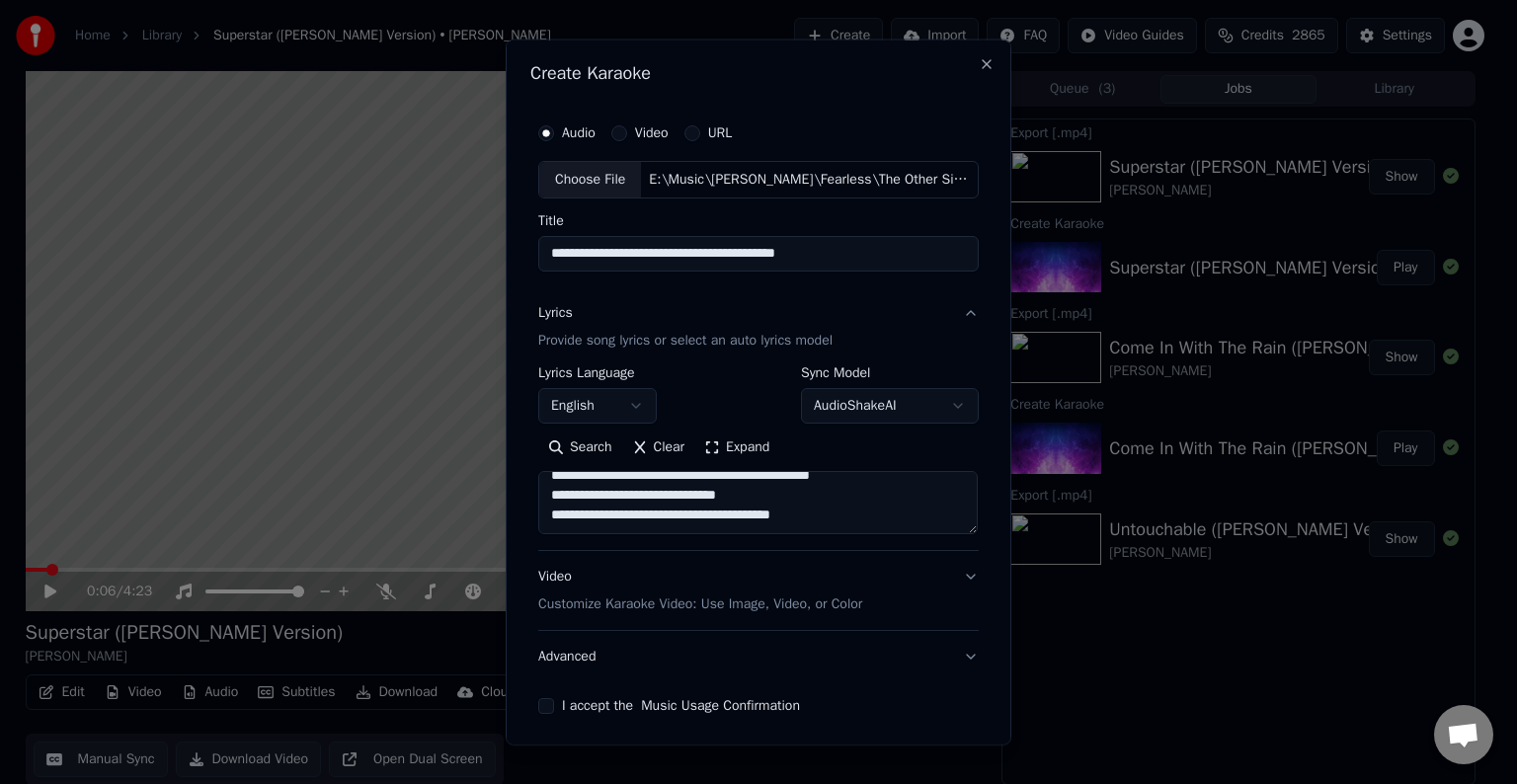 paste on "**********" 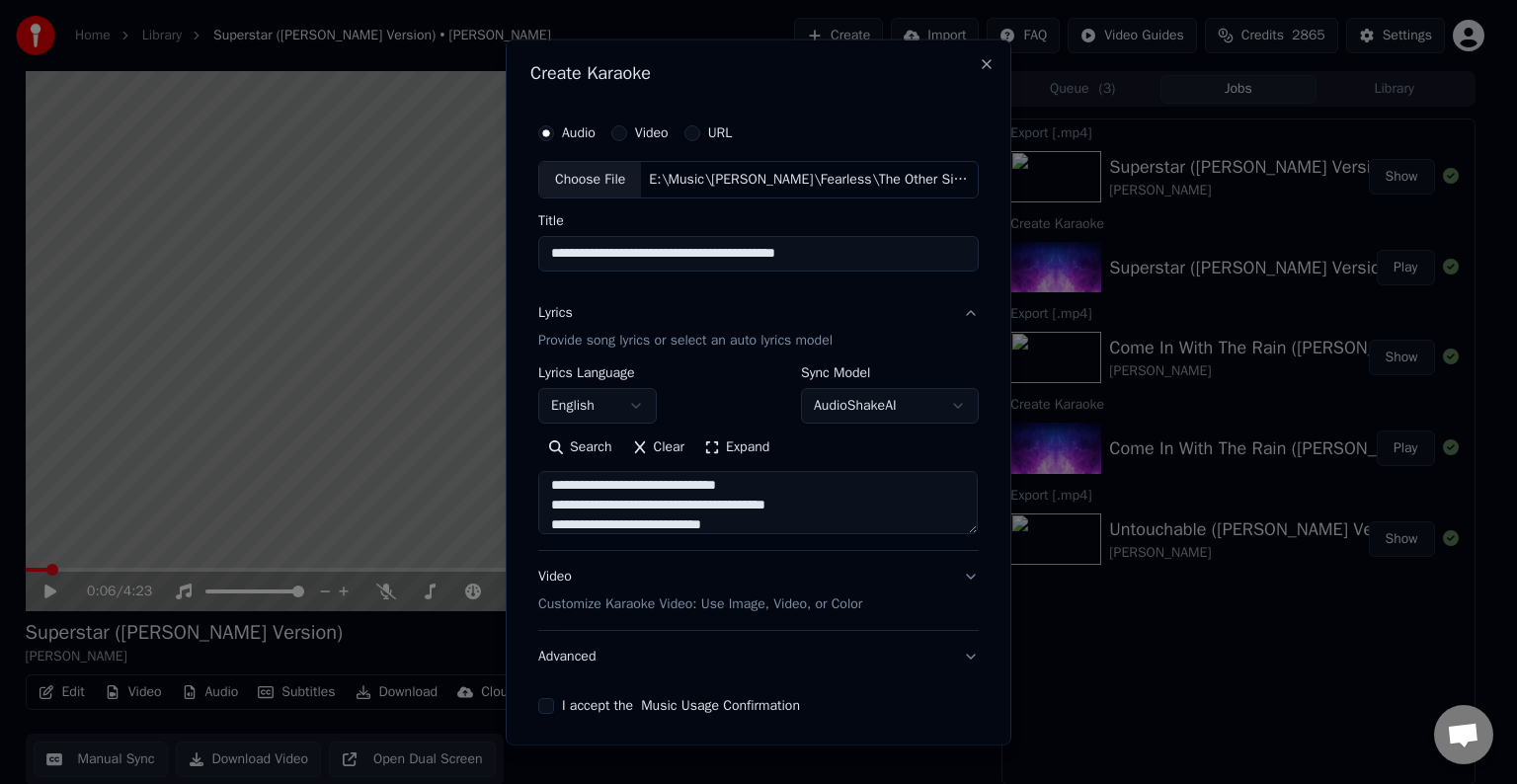 scroll, scrollTop: 616, scrollLeft: 0, axis: vertical 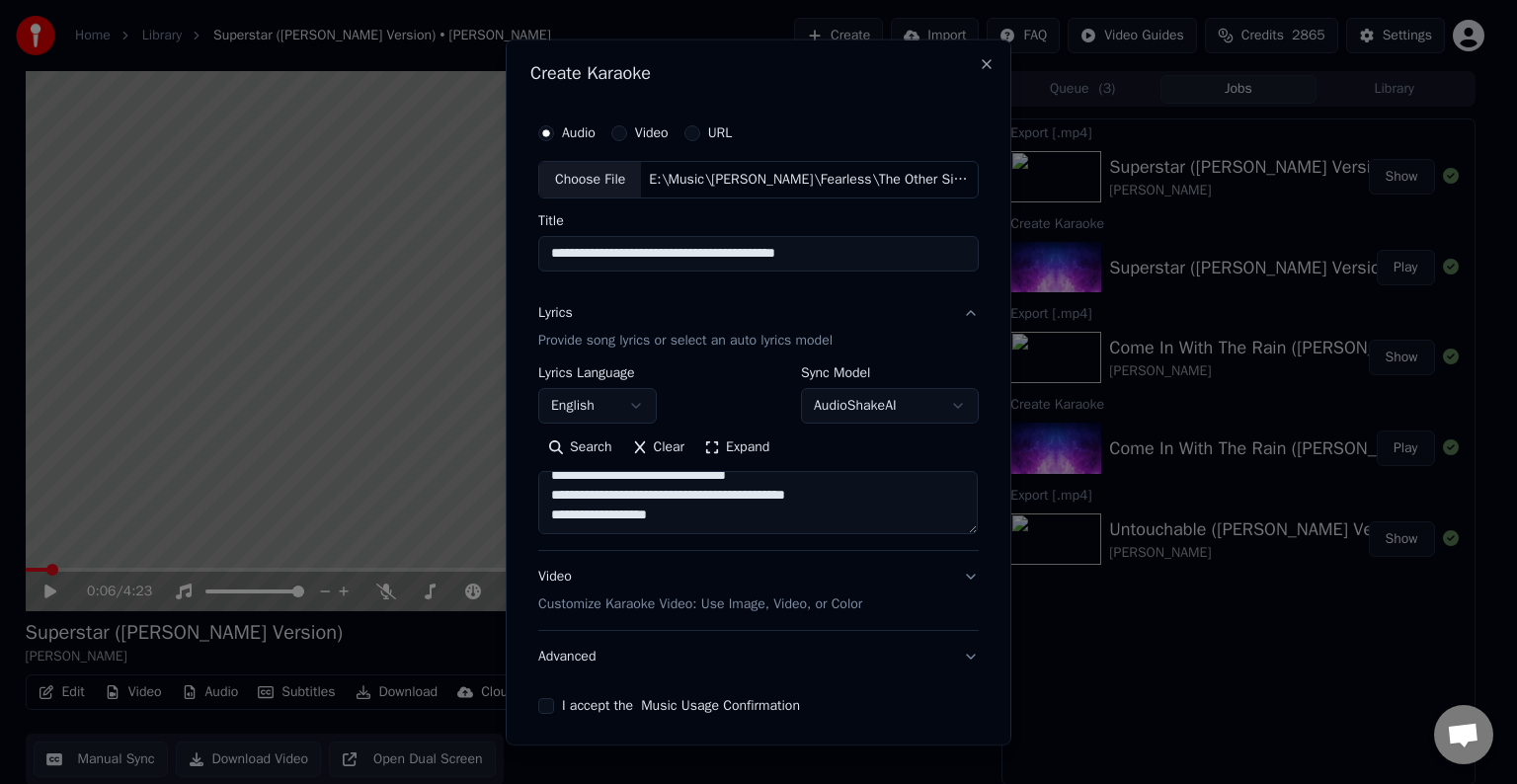 paste on "**********" 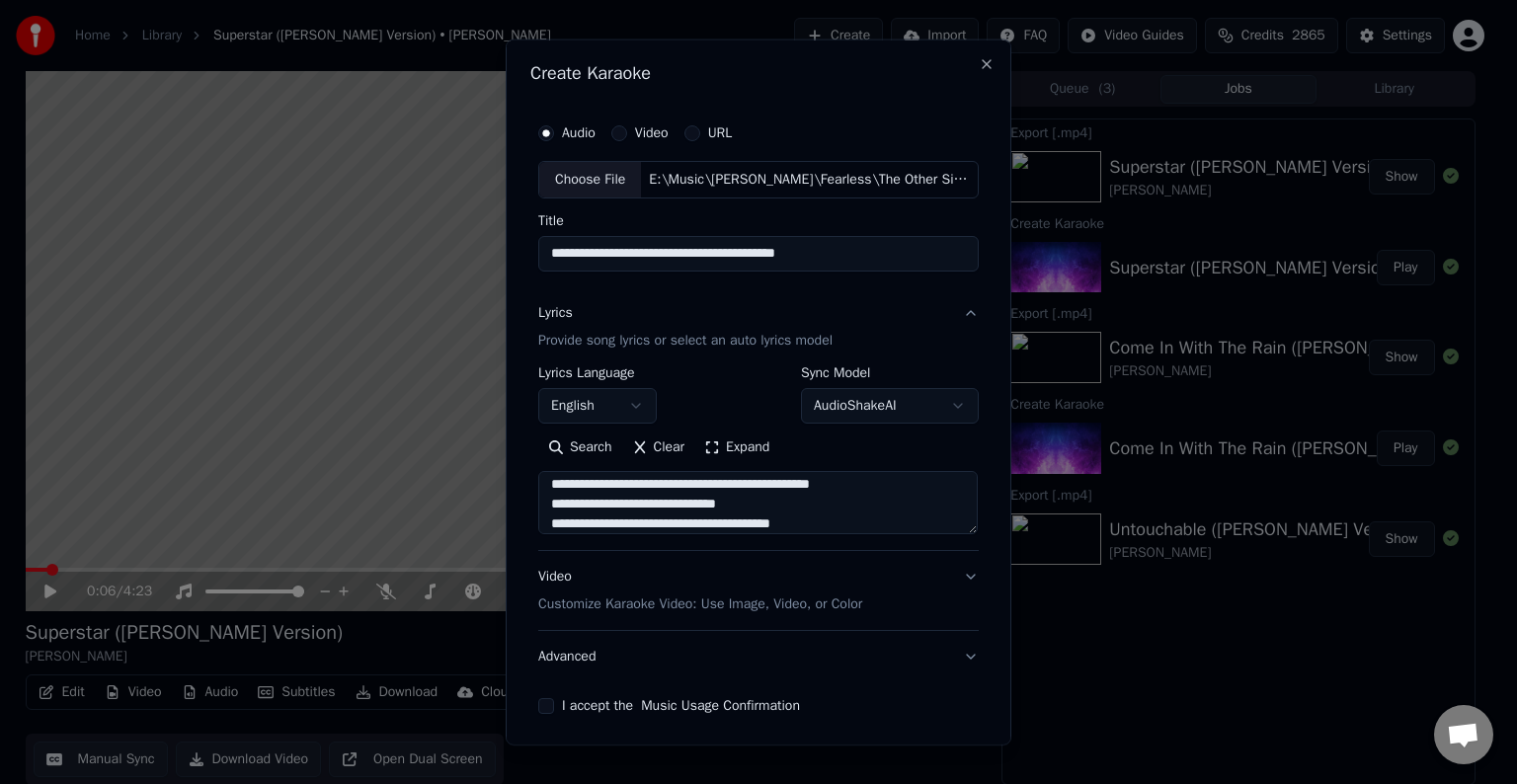 scroll, scrollTop: 735, scrollLeft: 0, axis: vertical 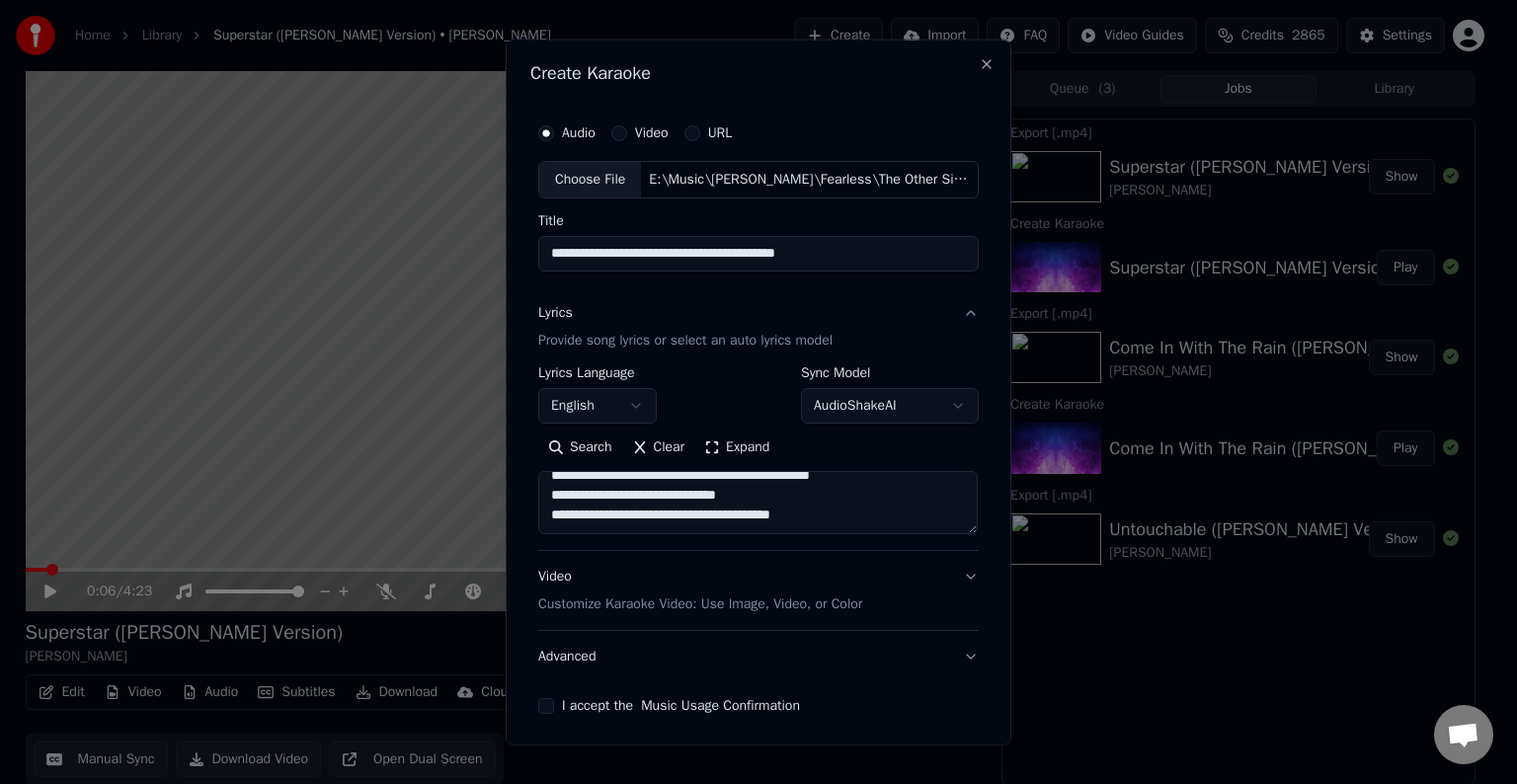 paste on "**********" 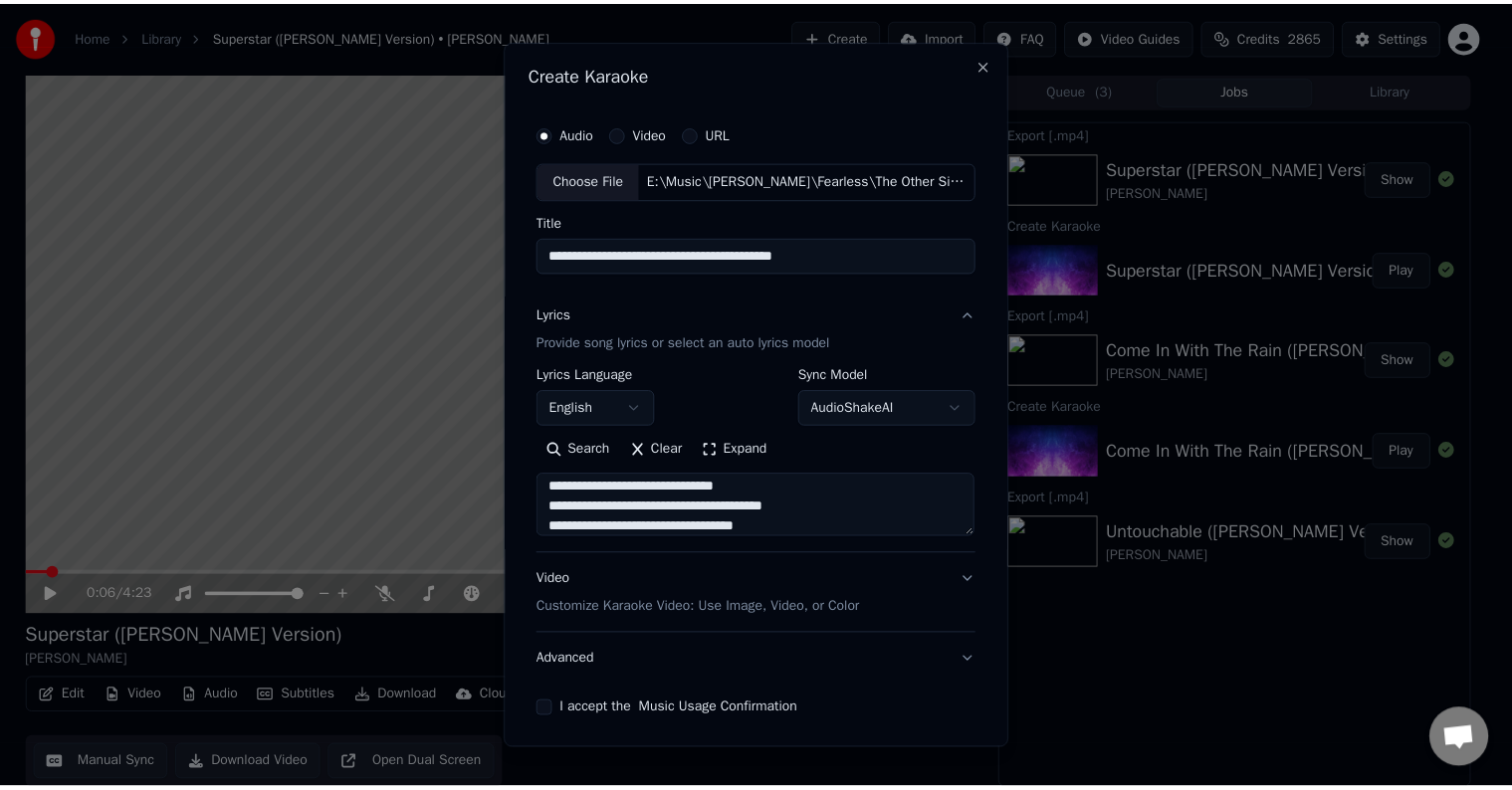 scroll, scrollTop: 880, scrollLeft: 0, axis: vertical 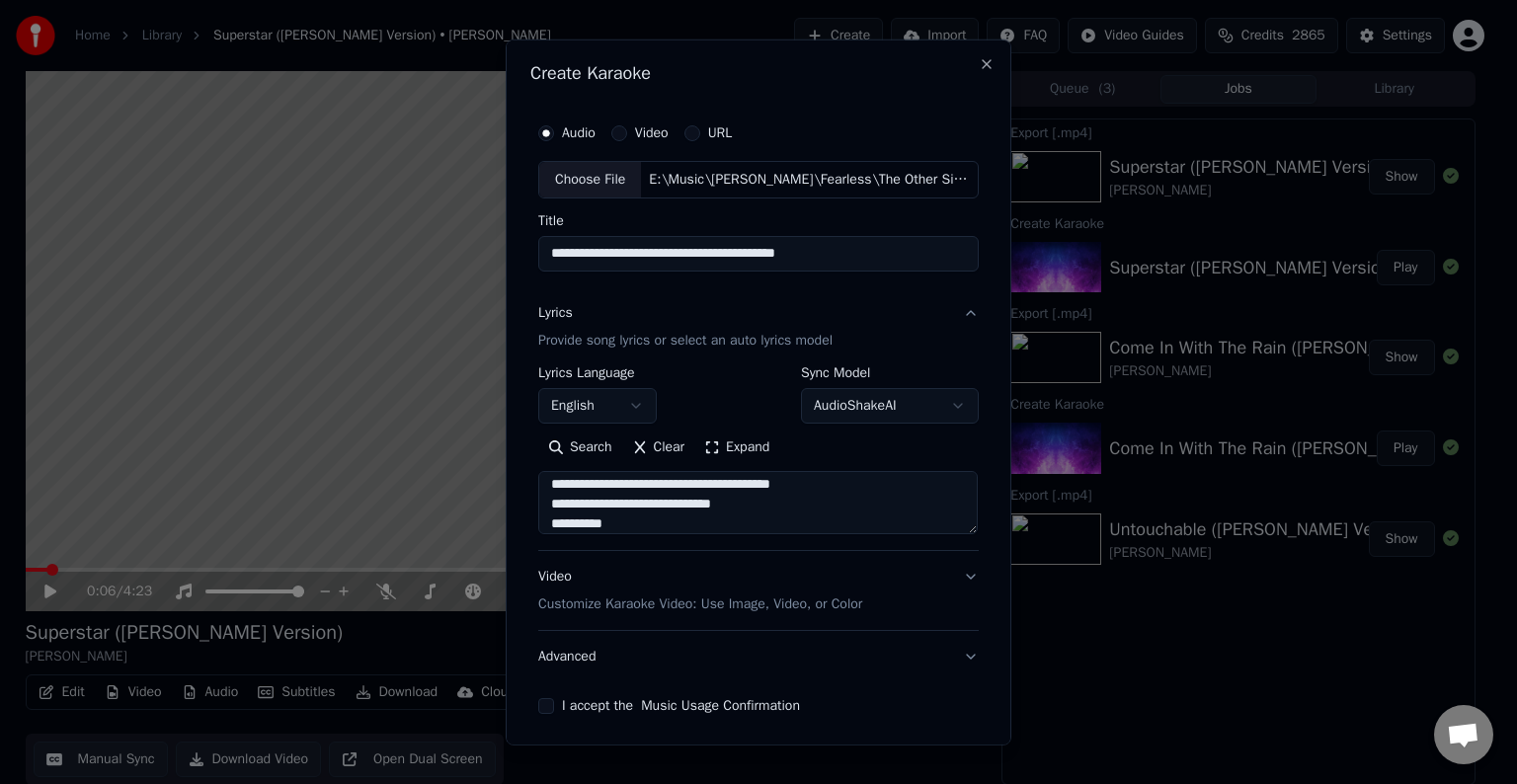 type on "**********" 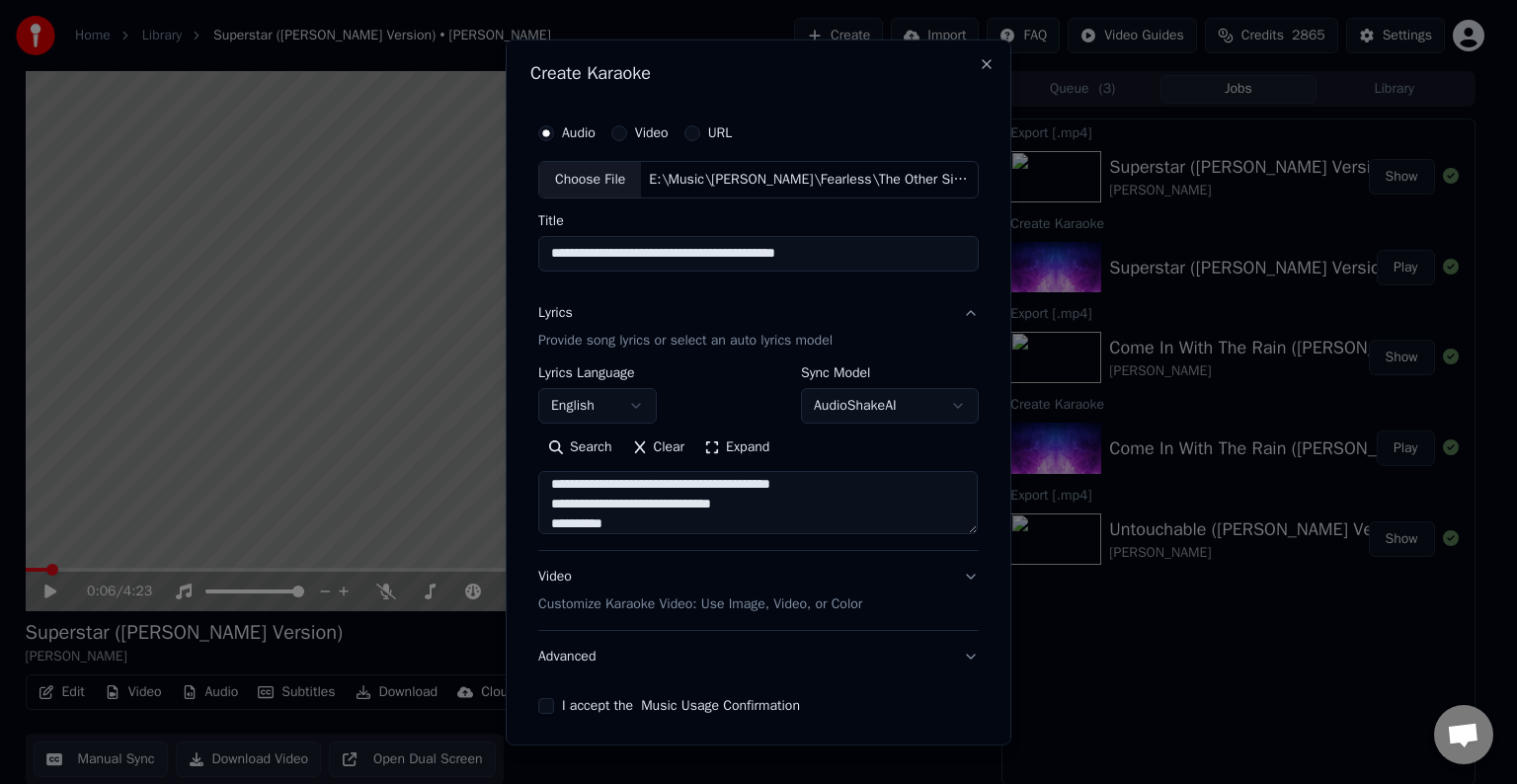 click on "Advanced" at bounding box center (758, 657) 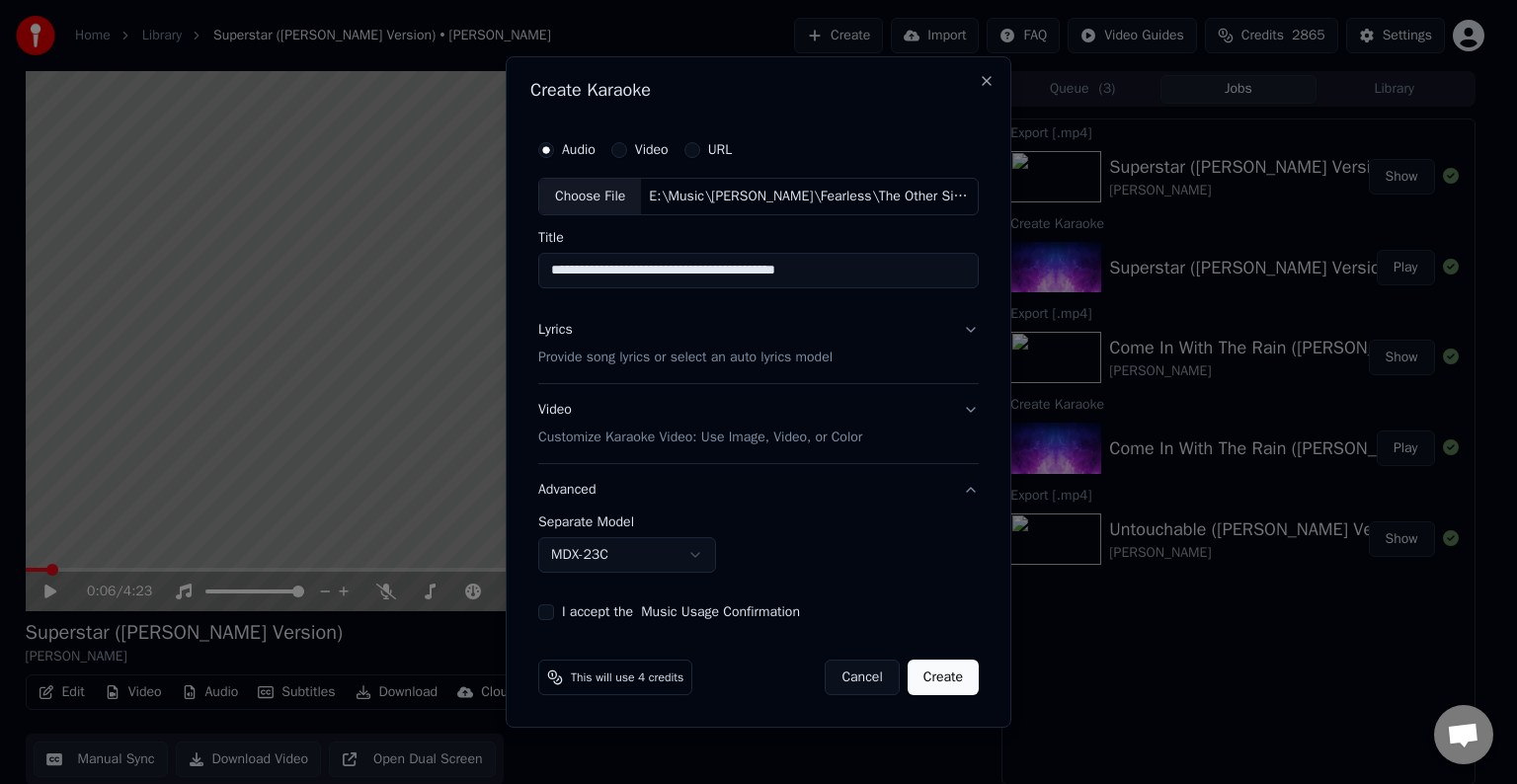click on "**********" at bounding box center [750, 392] 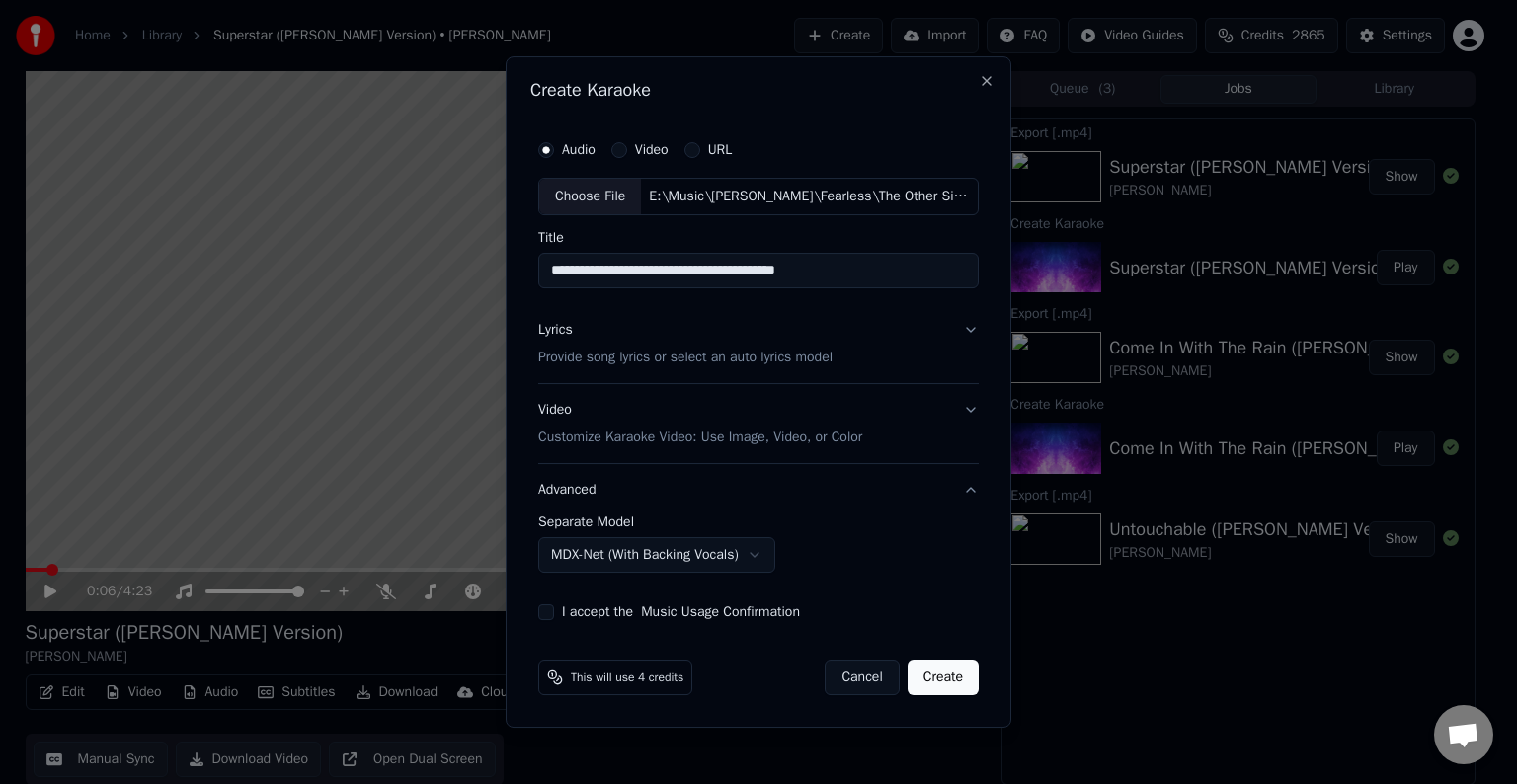 click on "I accept the   Music Usage Confirmation" at bounding box center (546, 612) 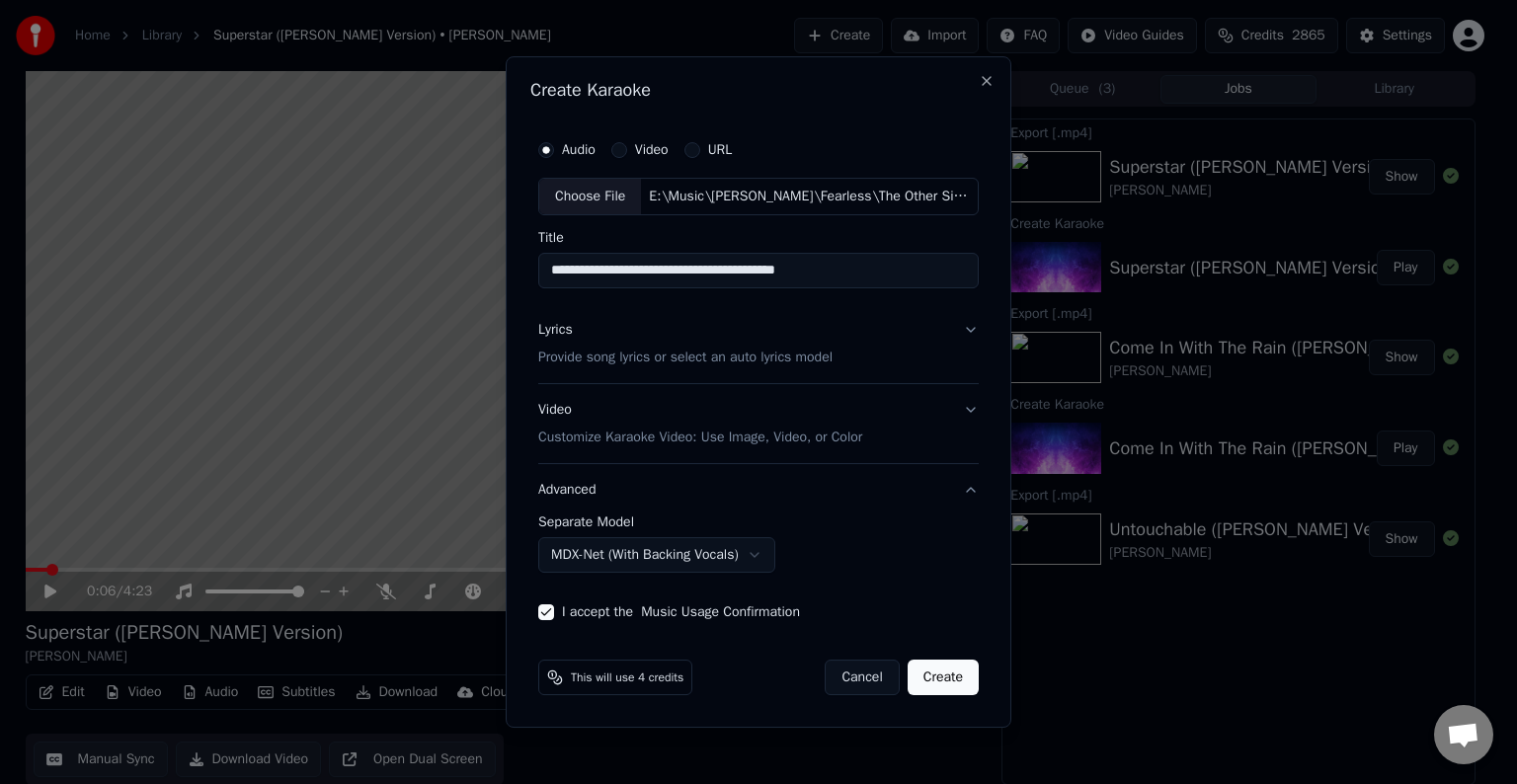 click on "Create" at bounding box center (943, 677) 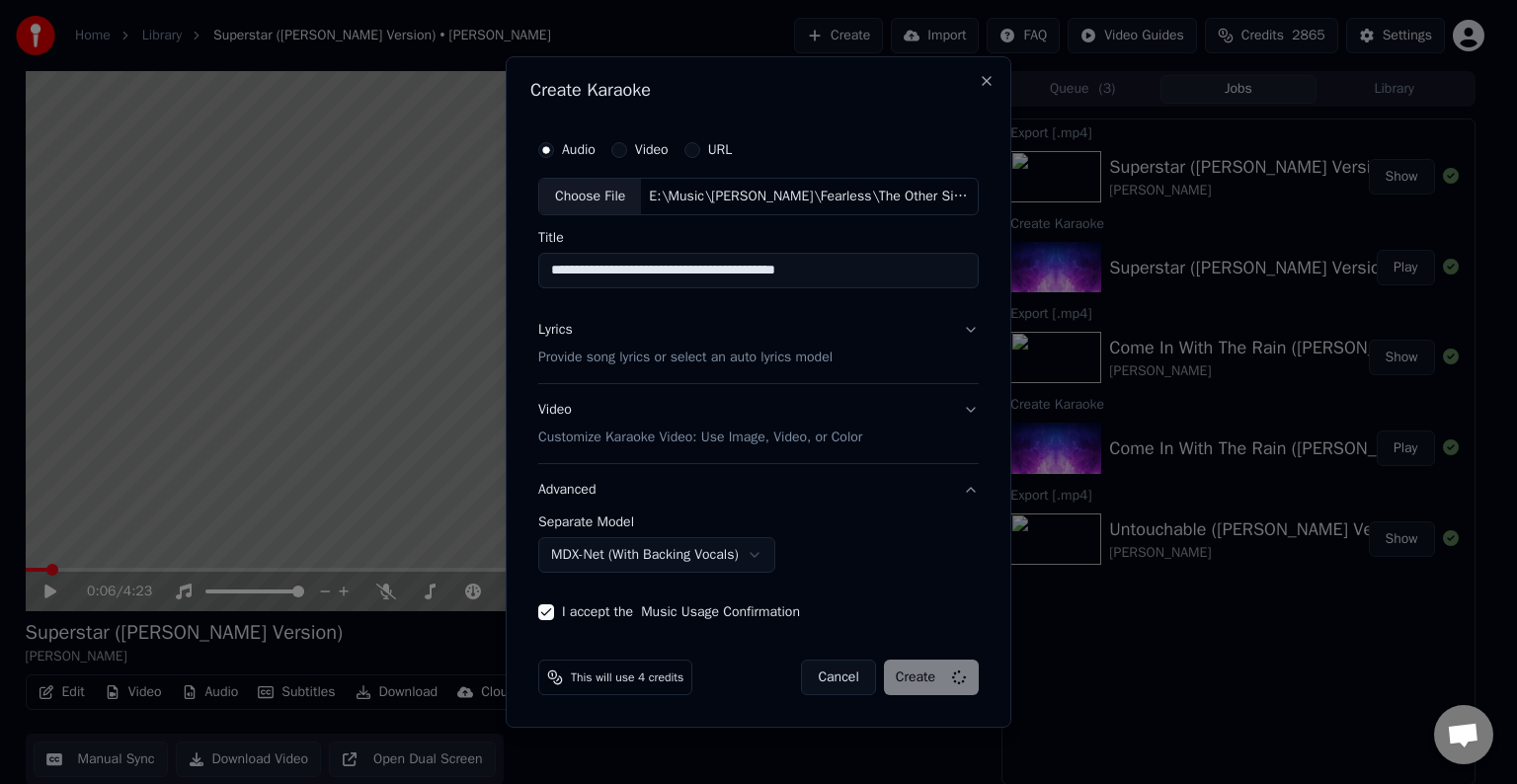 select on "******" 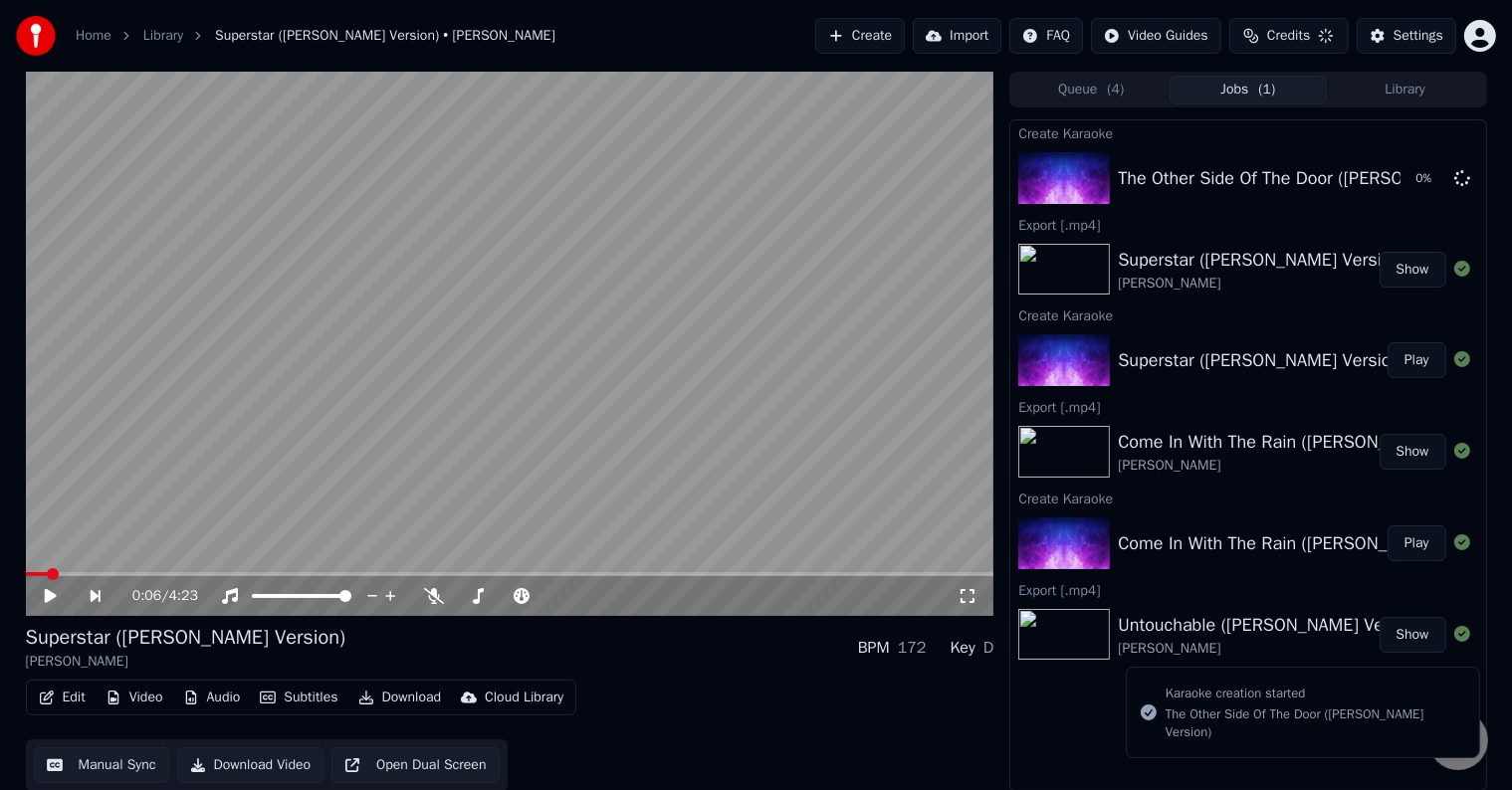 click on "Credits" at bounding box center (1288, 36) 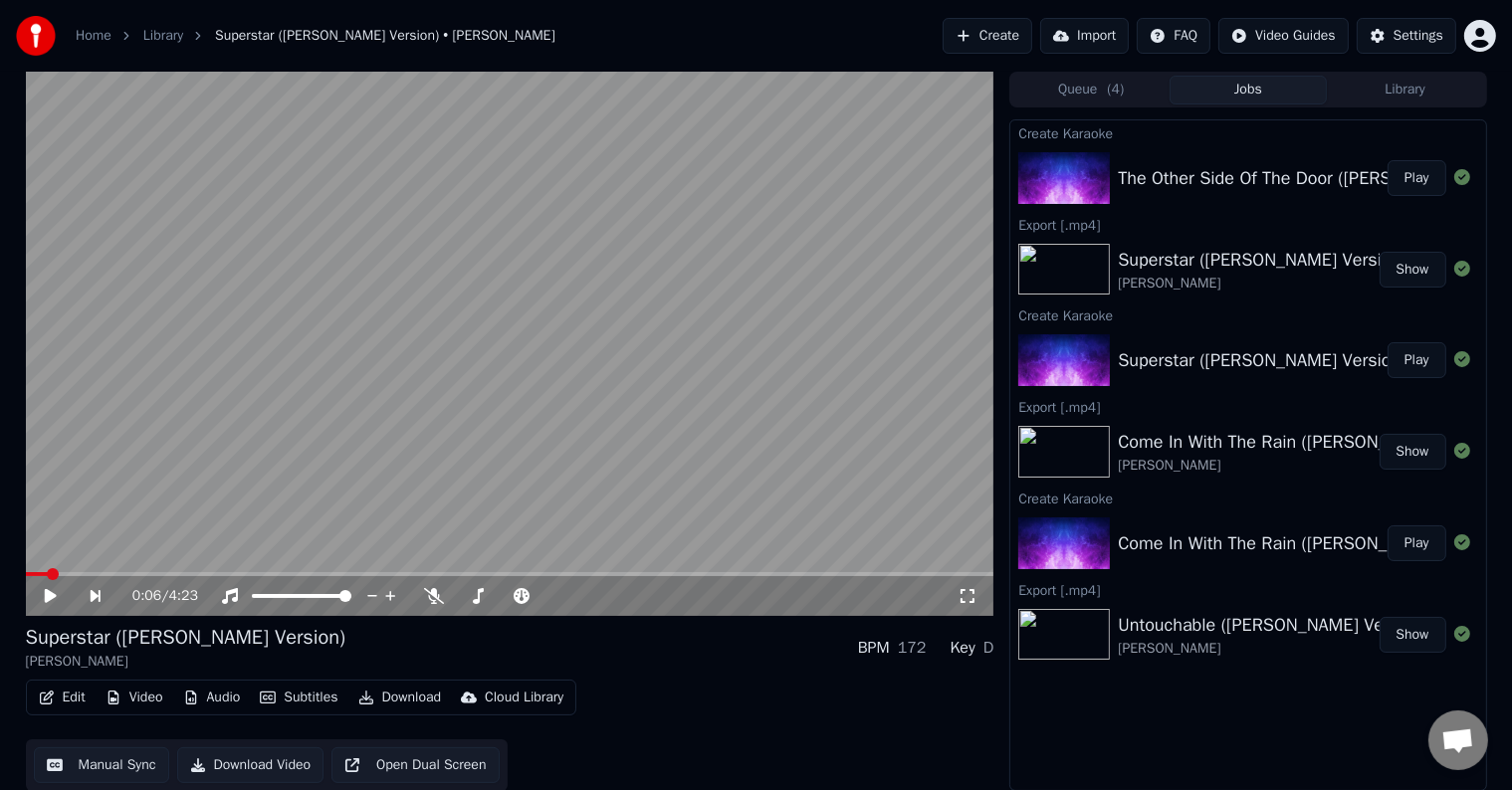 click on "Play" at bounding box center (1416, 178) 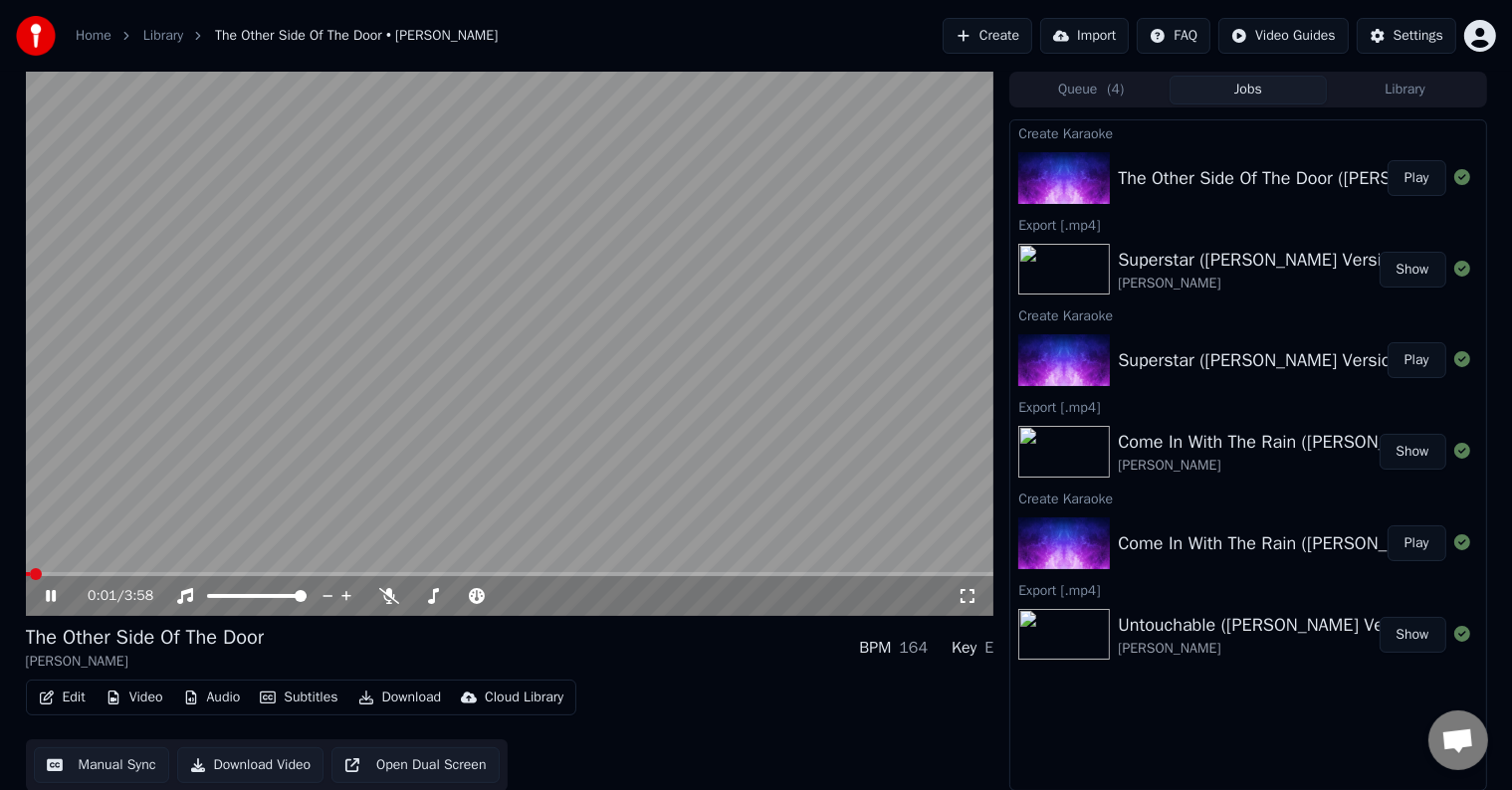 click 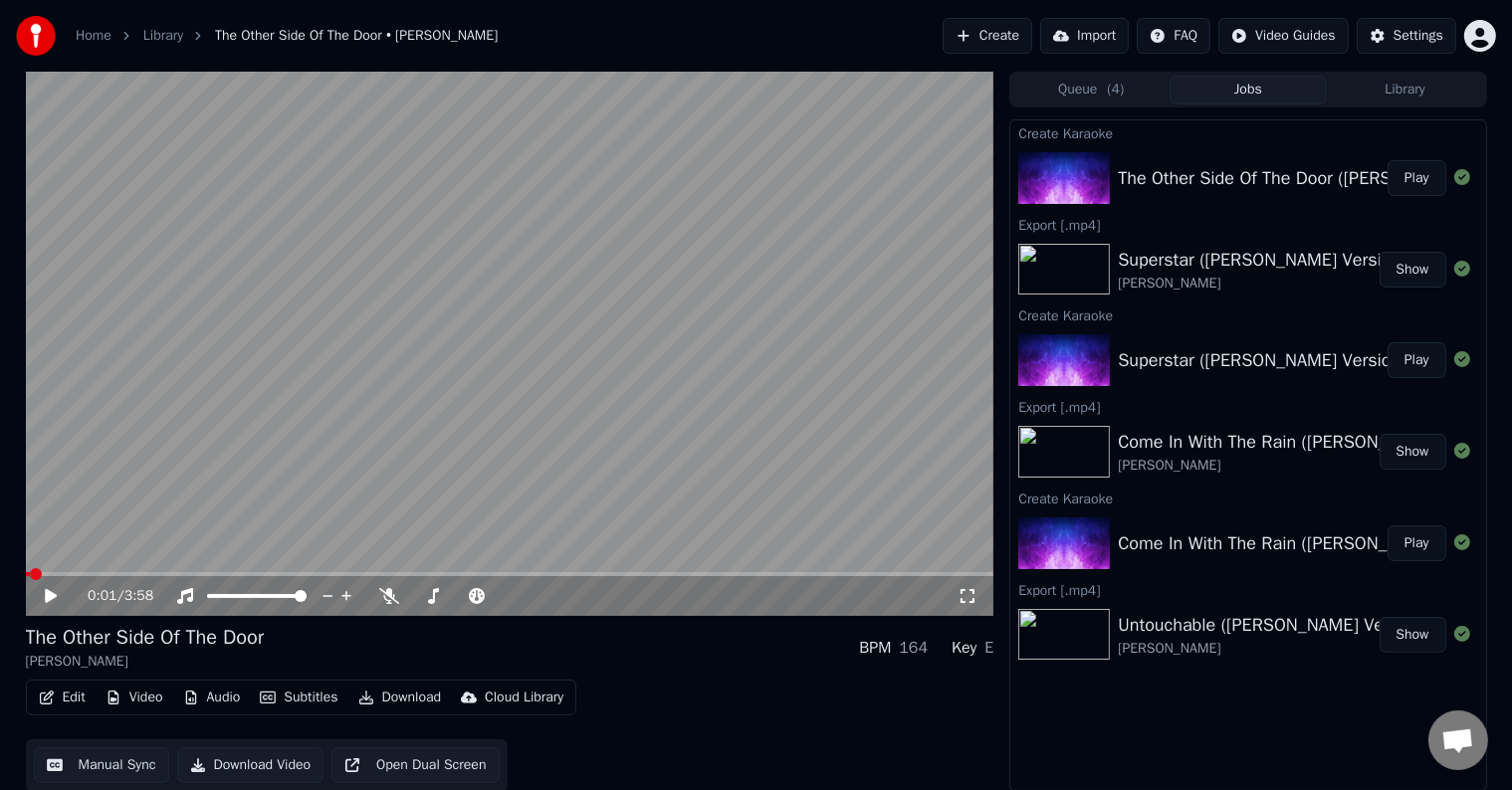 click on "Edit" at bounding box center (62, 697) 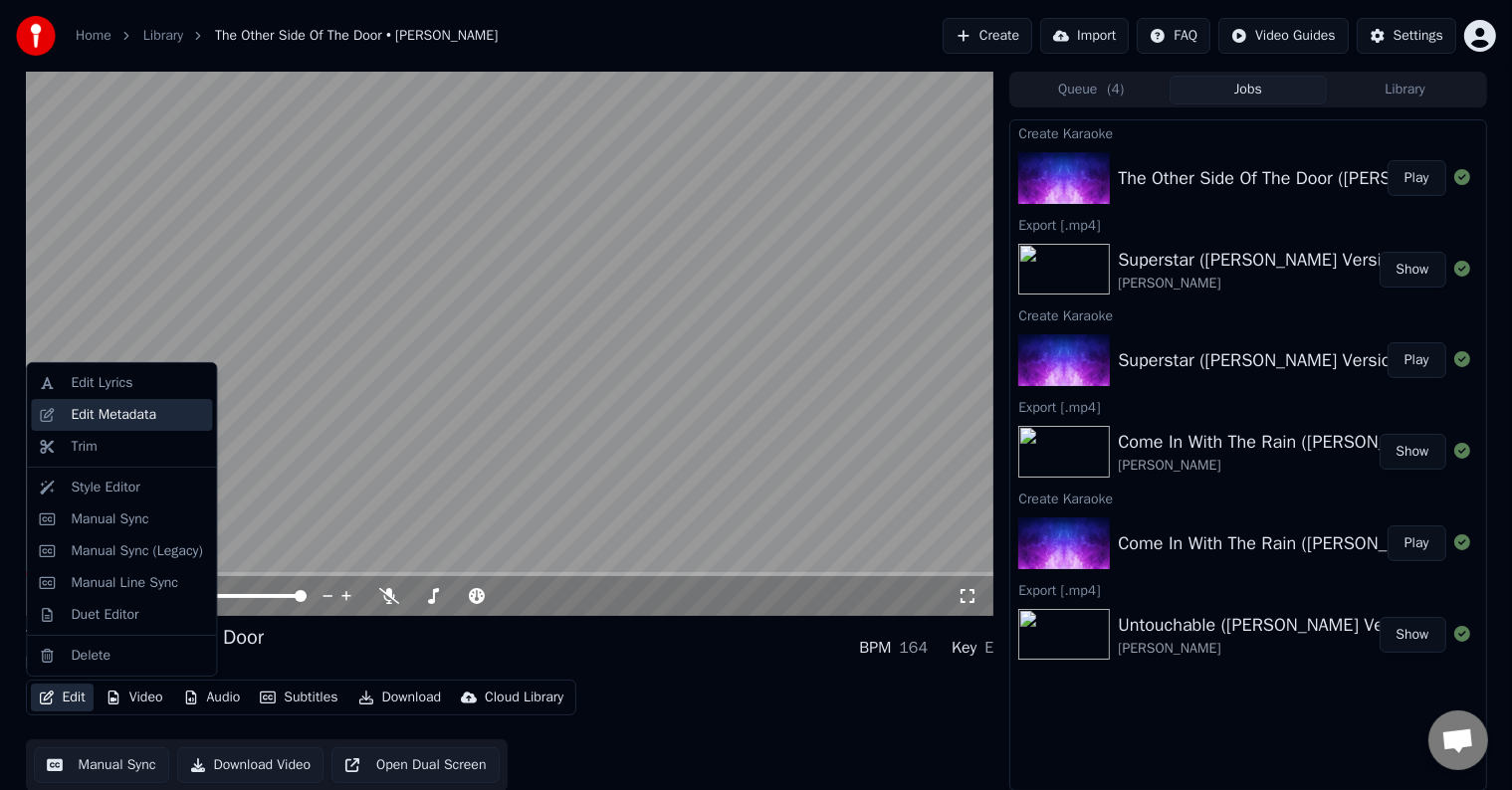 click on "Edit Metadata" at bounding box center (113, 415) 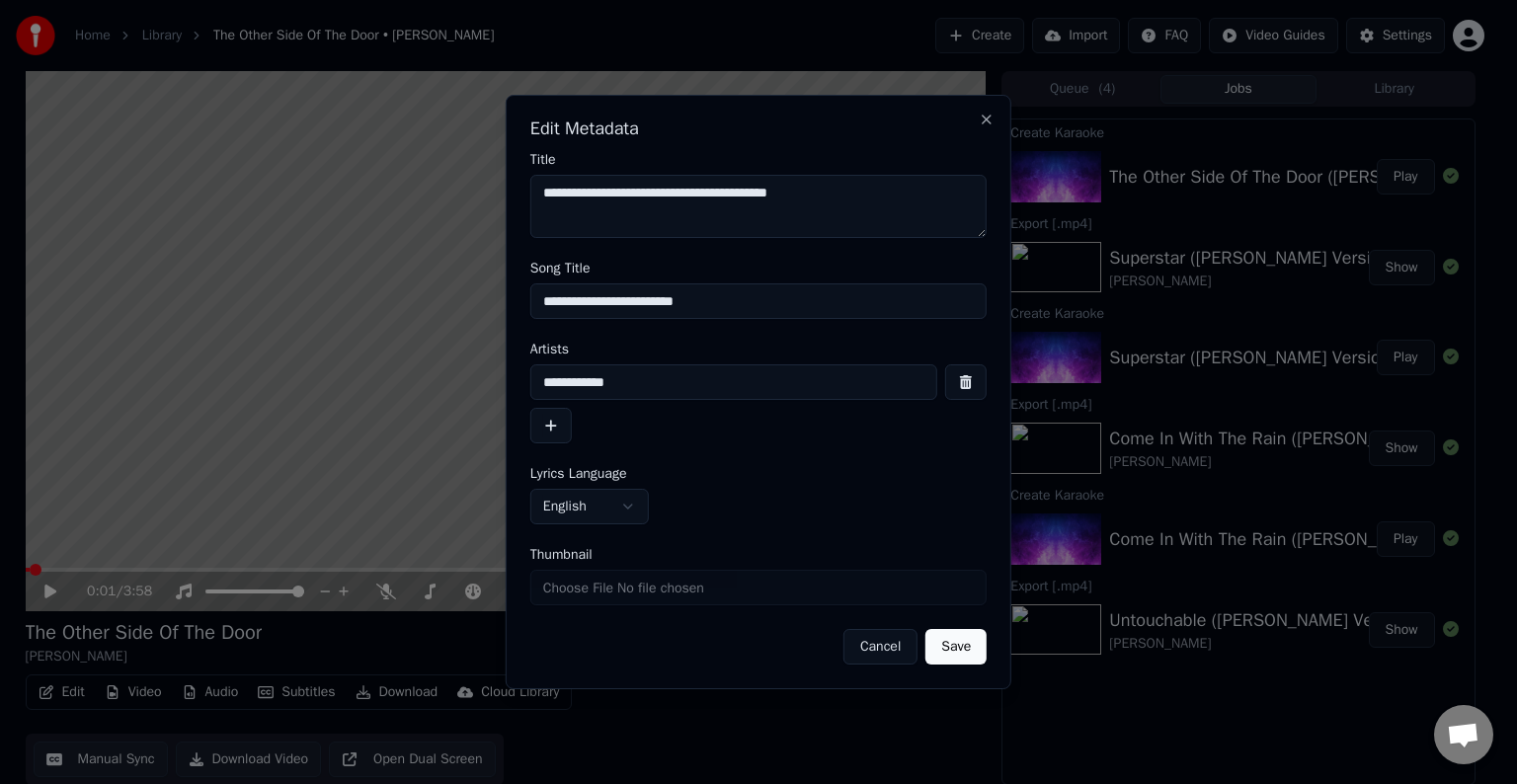 click on "**********" at bounding box center (758, 301) 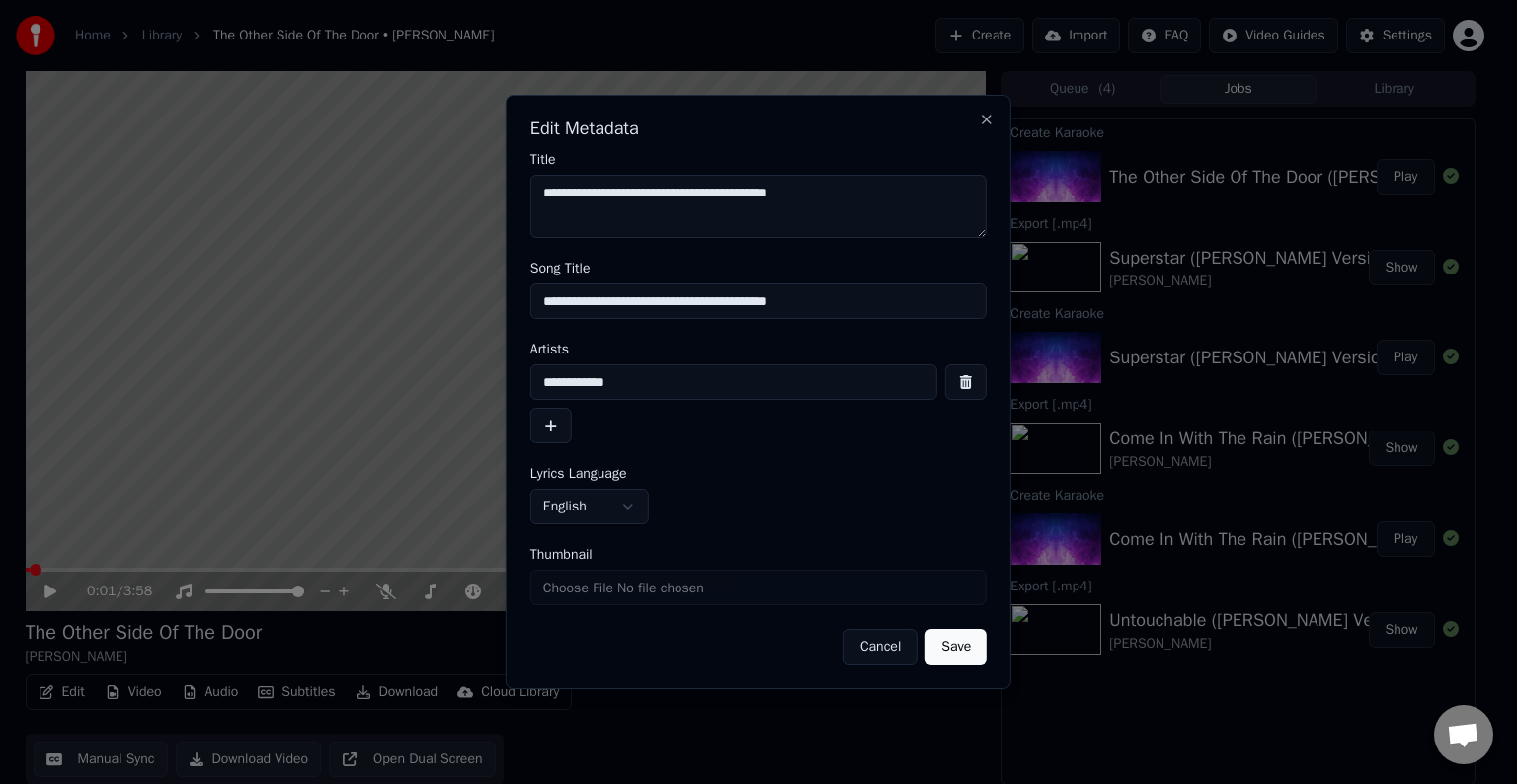 type on "**********" 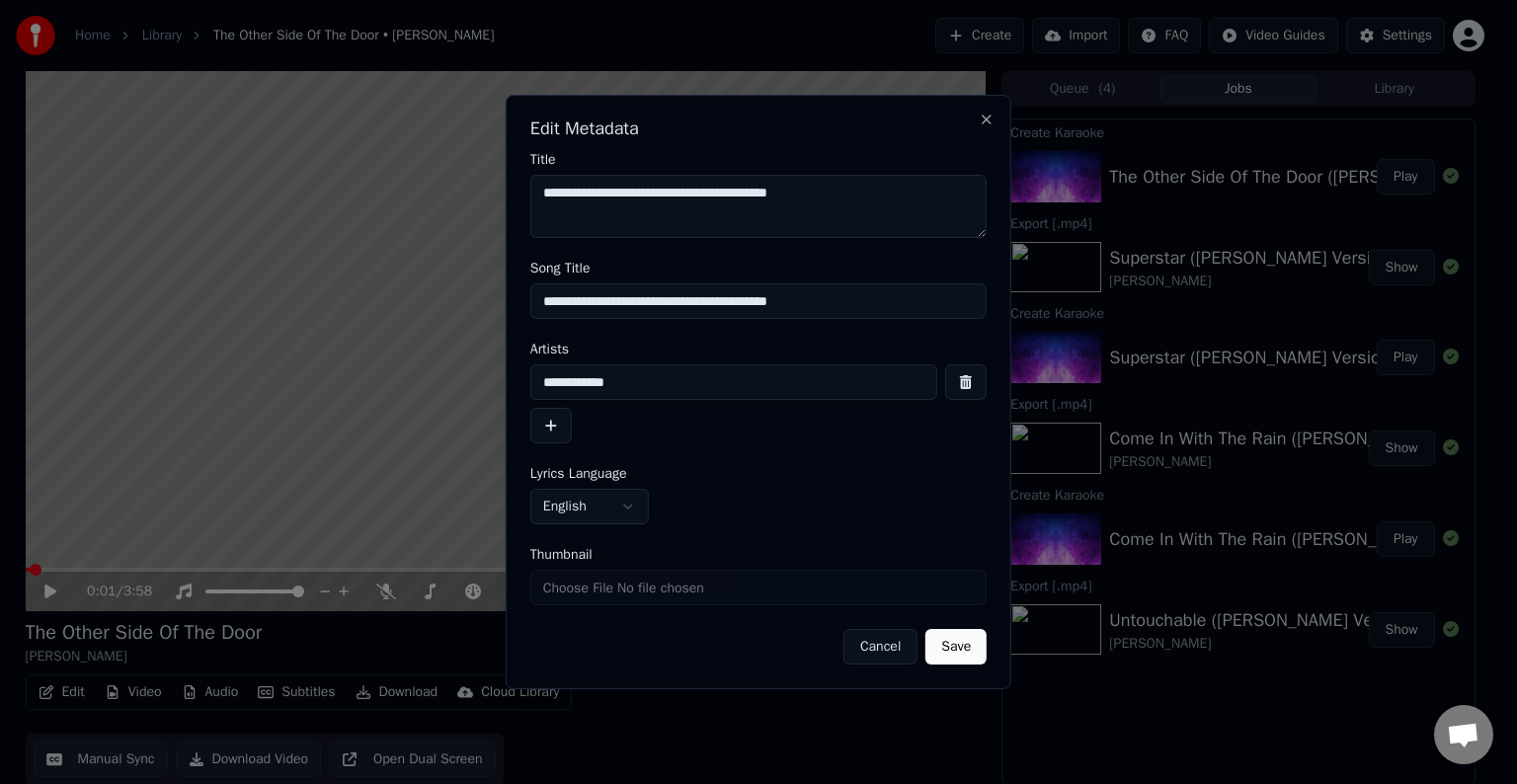 click on "Save" at bounding box center (956, 647) 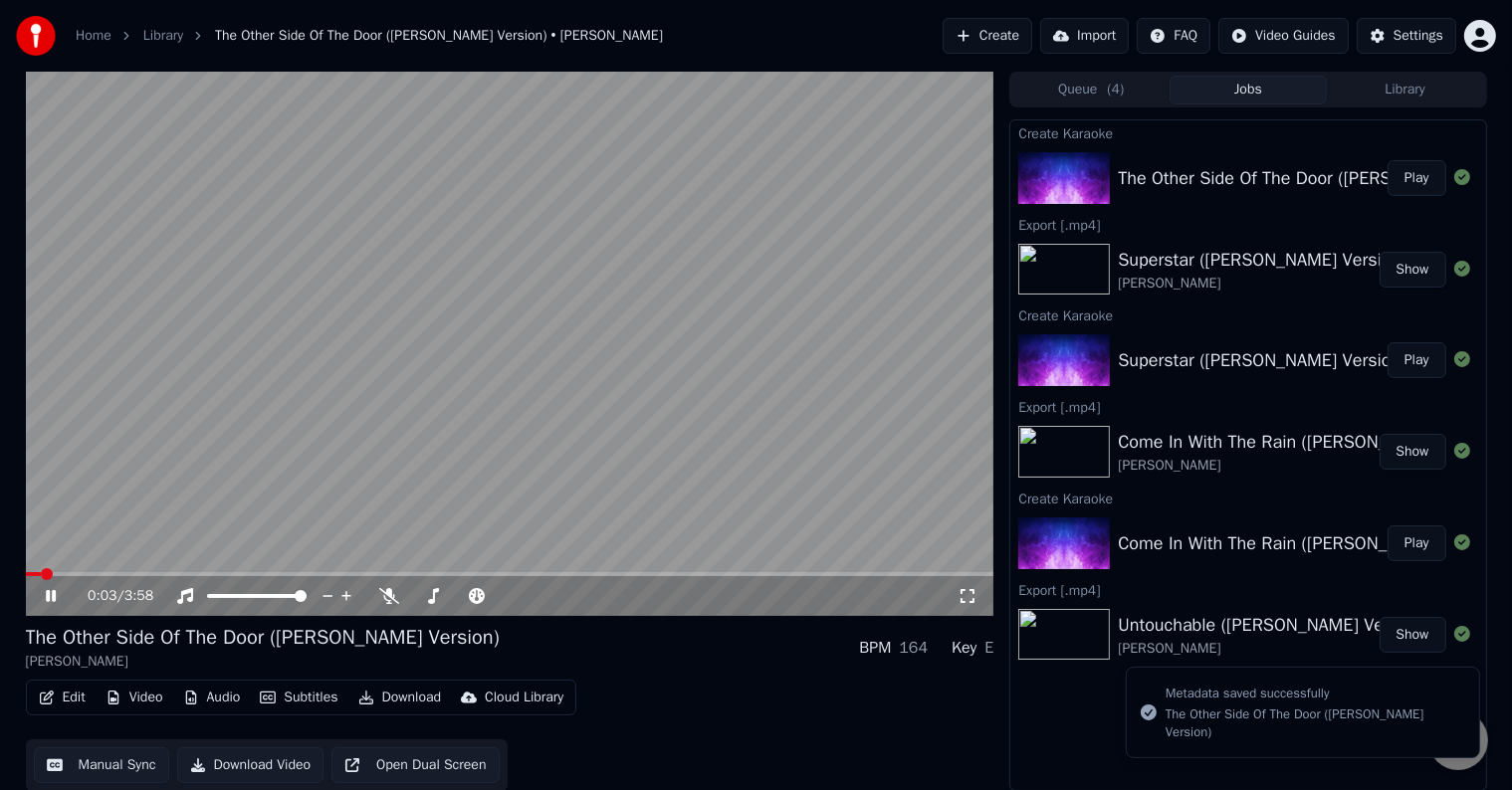 click 